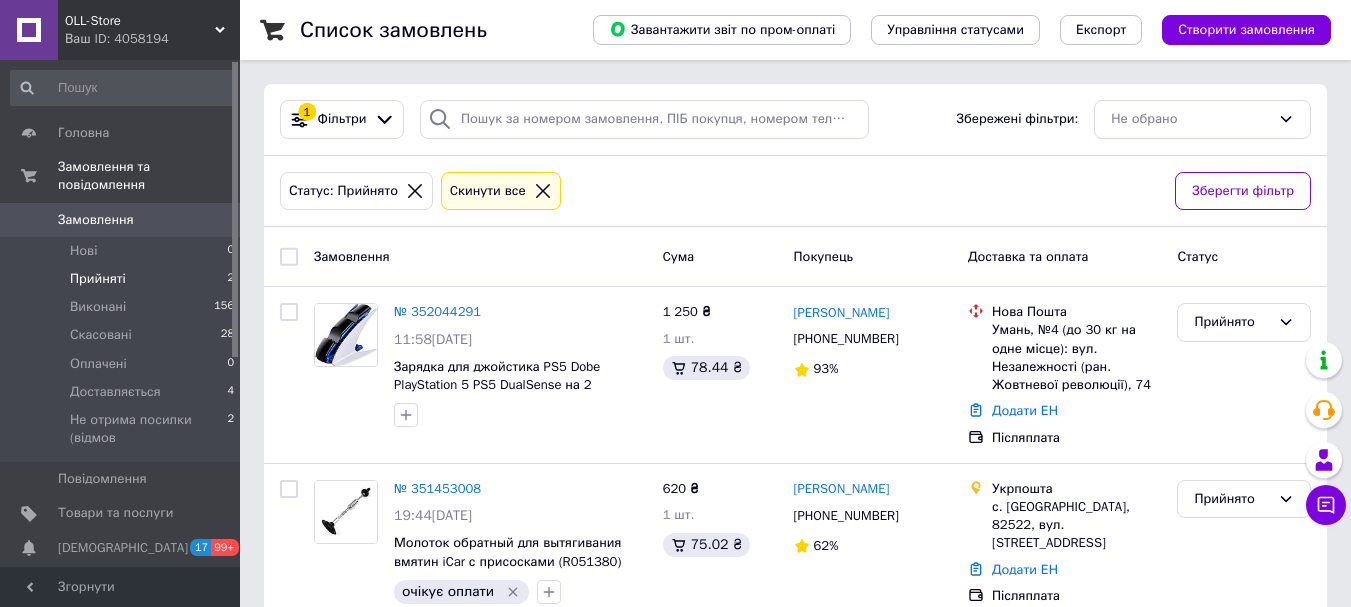 scroll, scrollTop: 0, scrollLeft: 0, axis: both 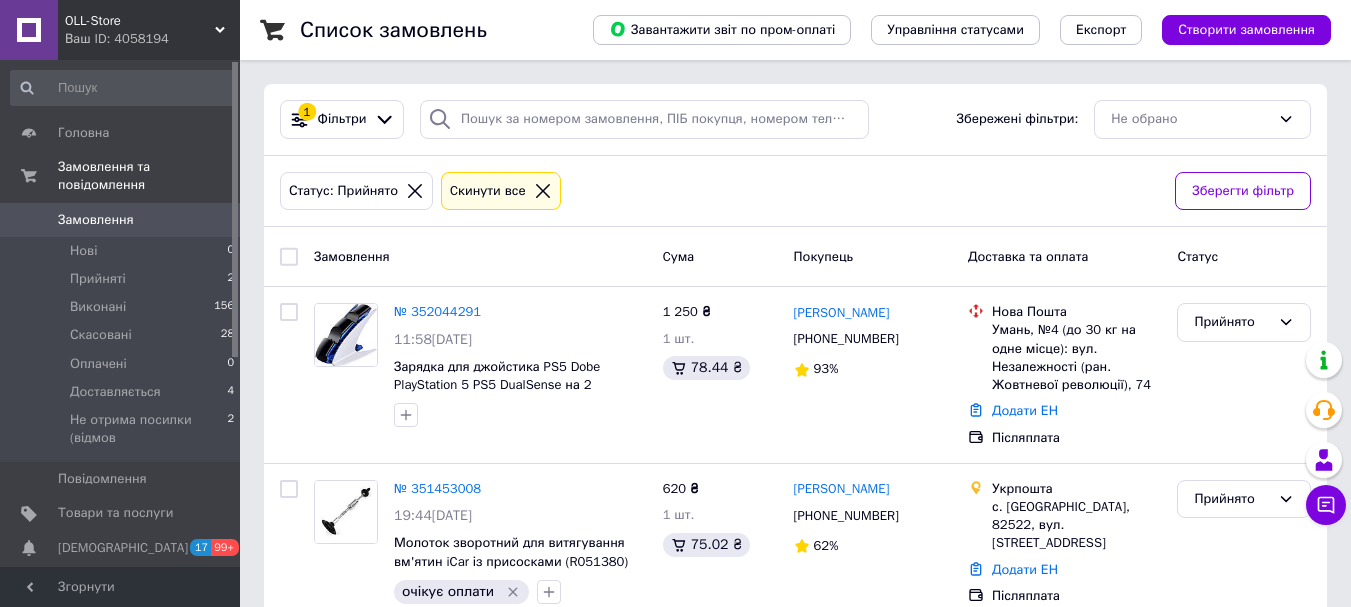 click on "OLL-Store Ваш ID: 4058194" at bounding box center (149, 30) 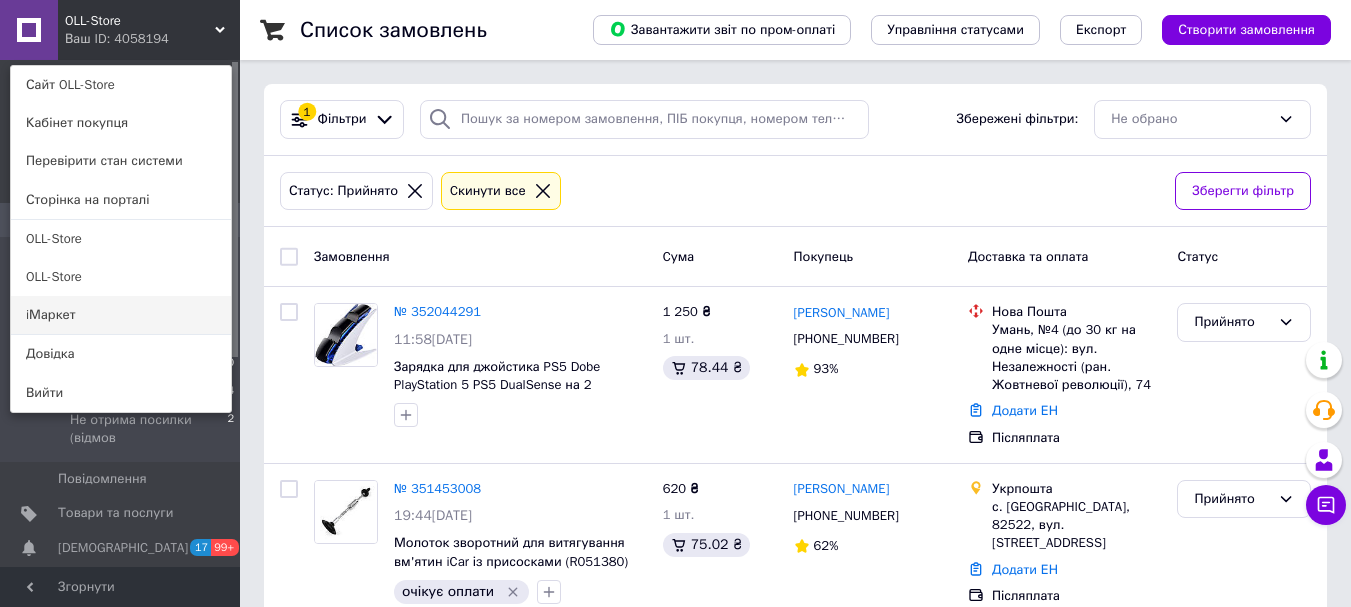 click on "iМаркет" at bounding box center (121, 315) 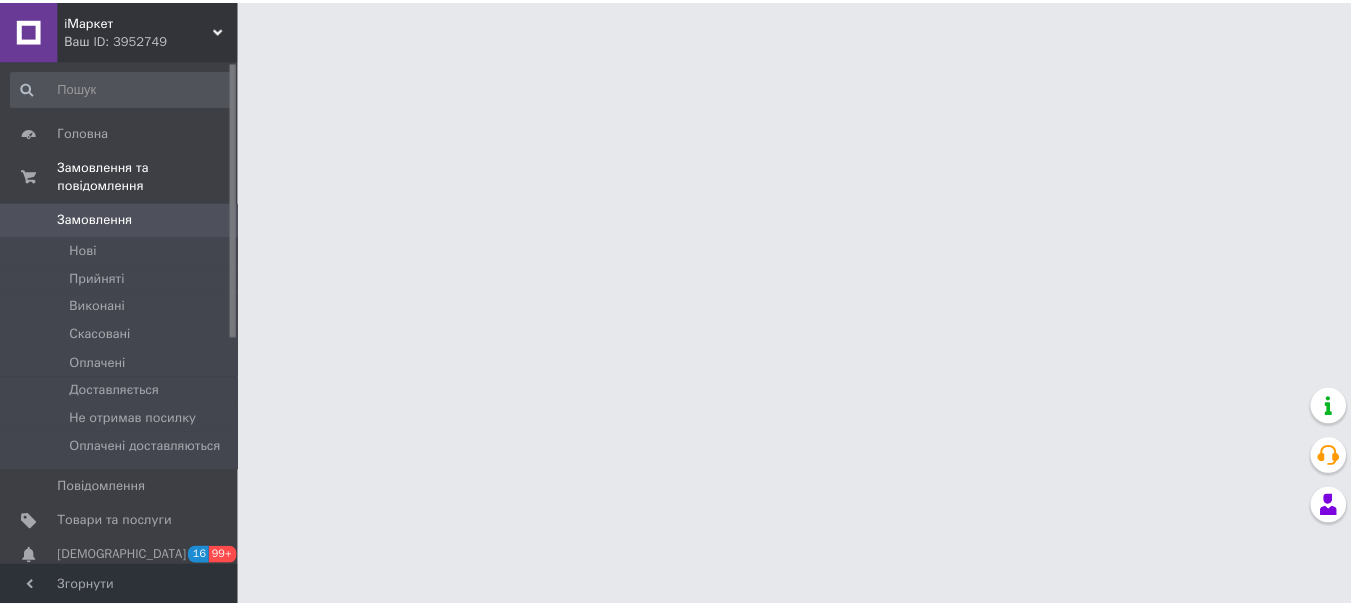 scroll, scrollTop: 0, scrollLeft: 0, axis: both 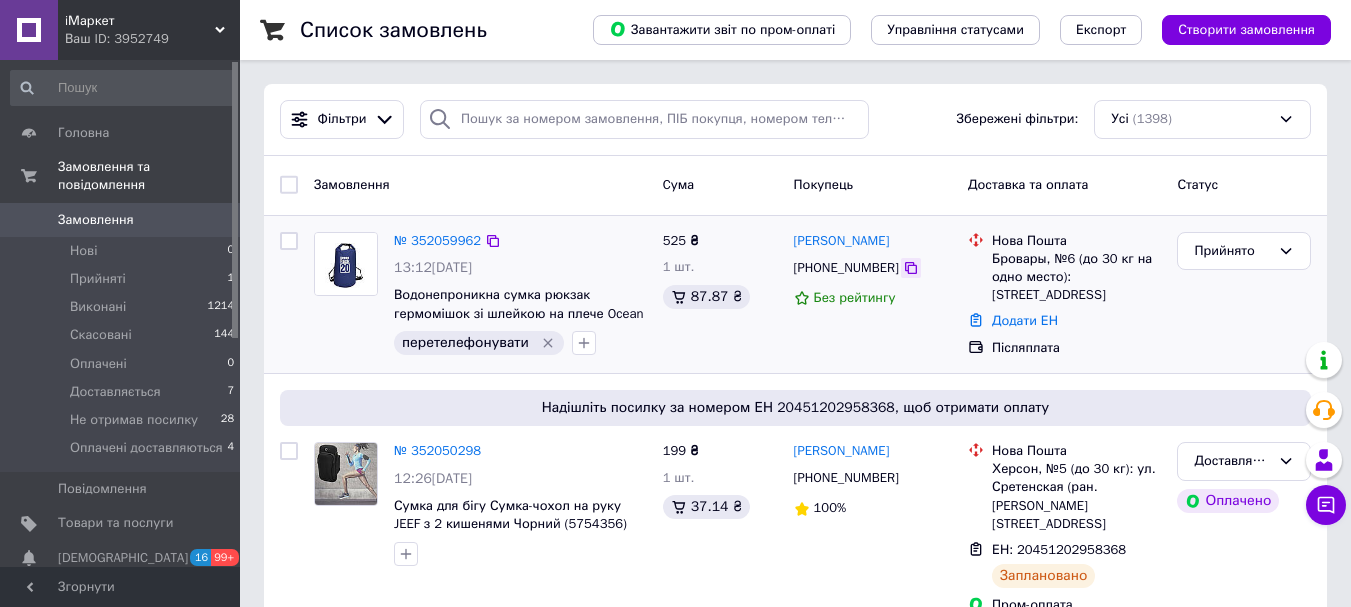 click 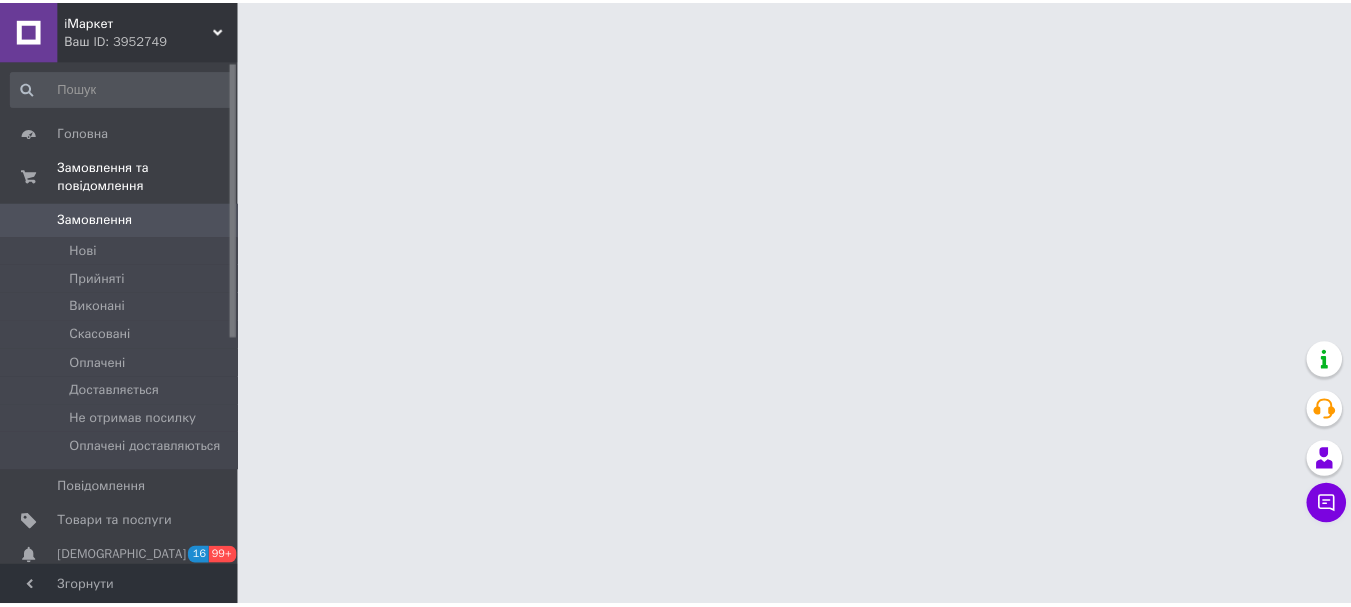 scroll, scrollTop: 0, scrollLeft: 0, axis: both 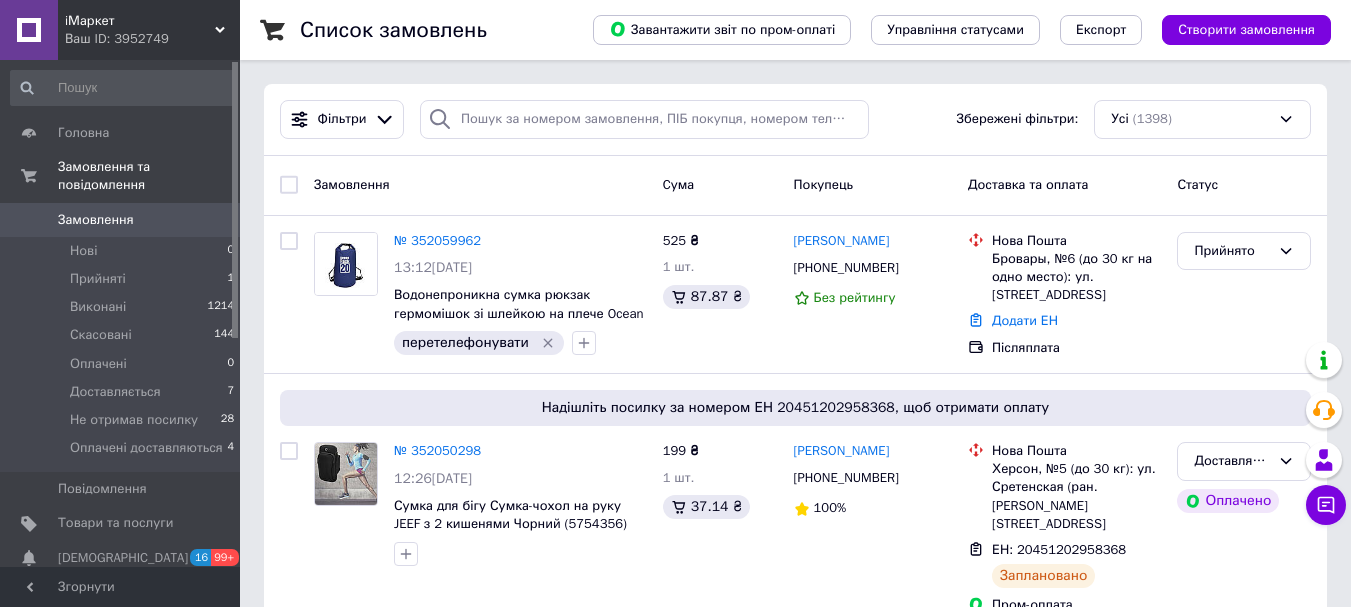 click on "Ваш ID: 3952749" at bounding box center (152, 39) 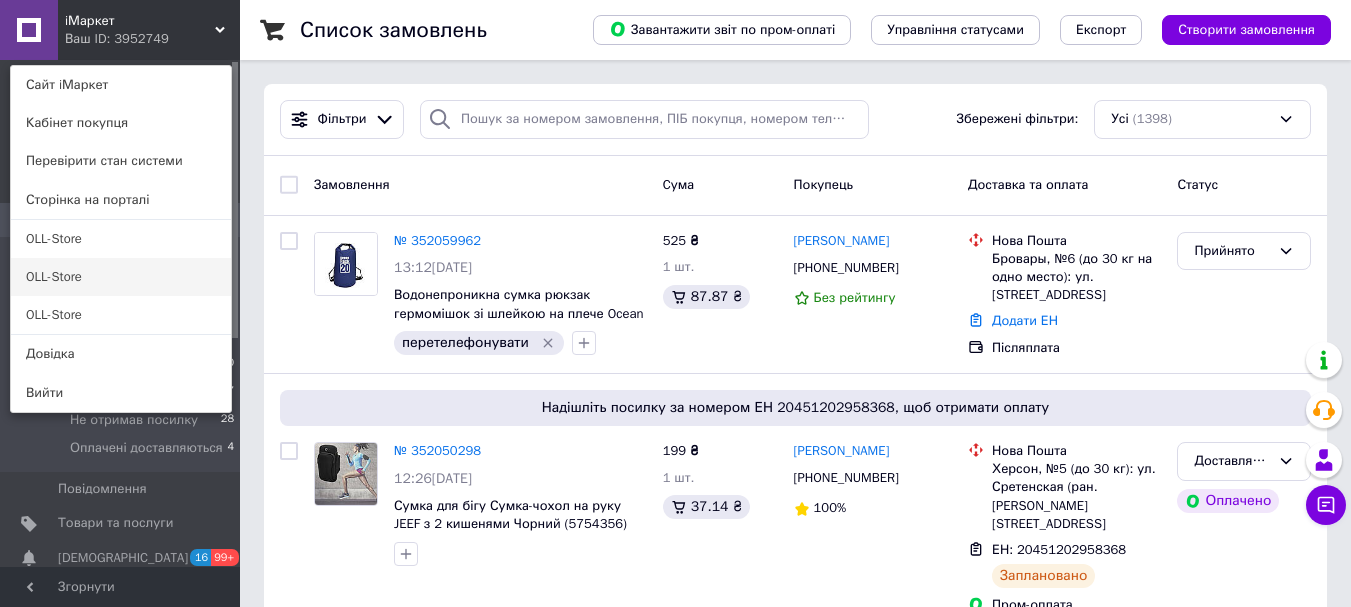 click on "OLL-Store" at bounding box center [121, 277] 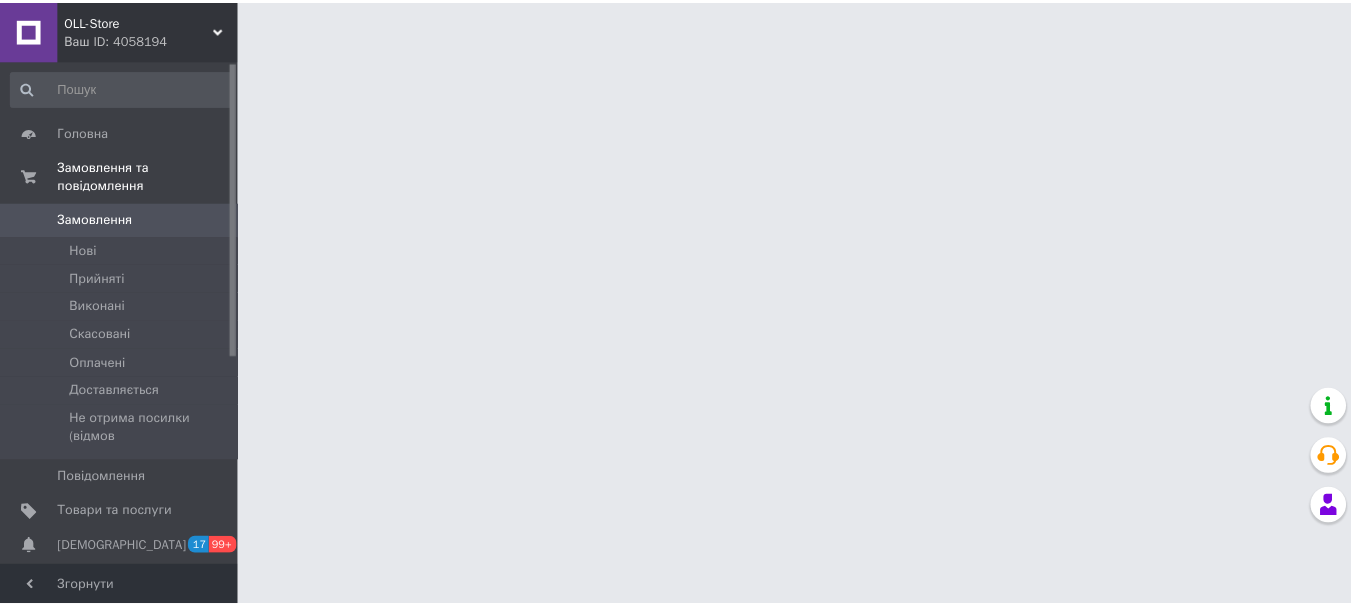 scroll, scrollTop: 0, scrollLeft: 0, axis: both 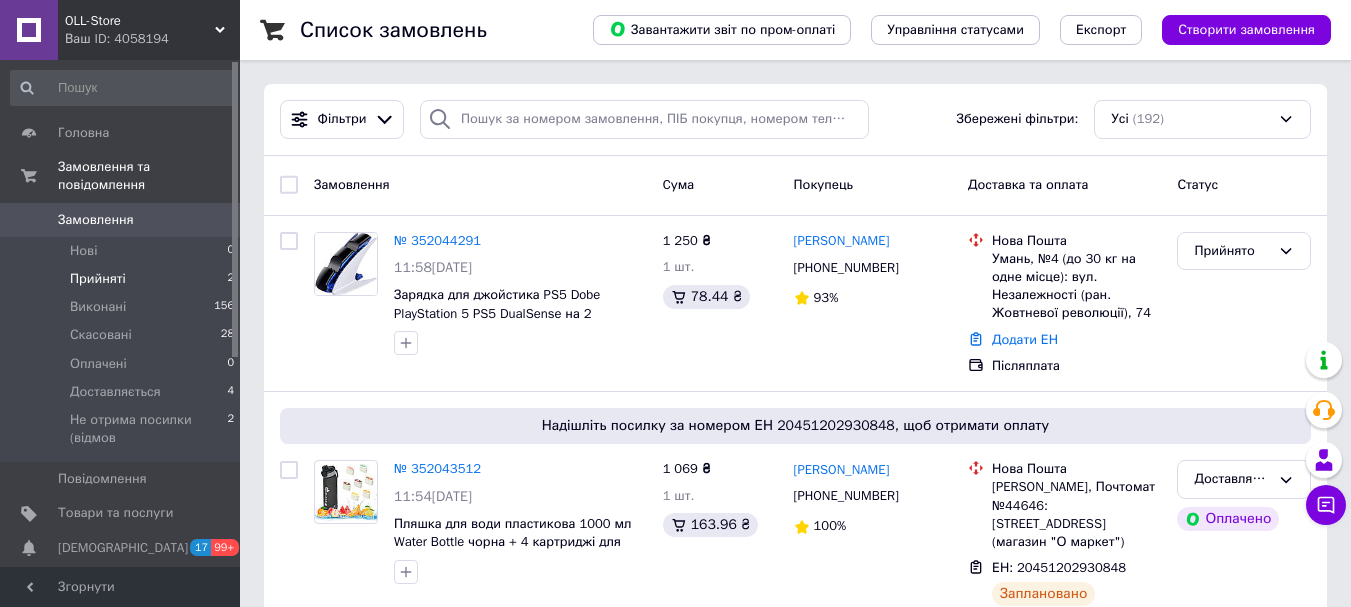 click on "Прийняті 2" at bounding box center (123, 279) 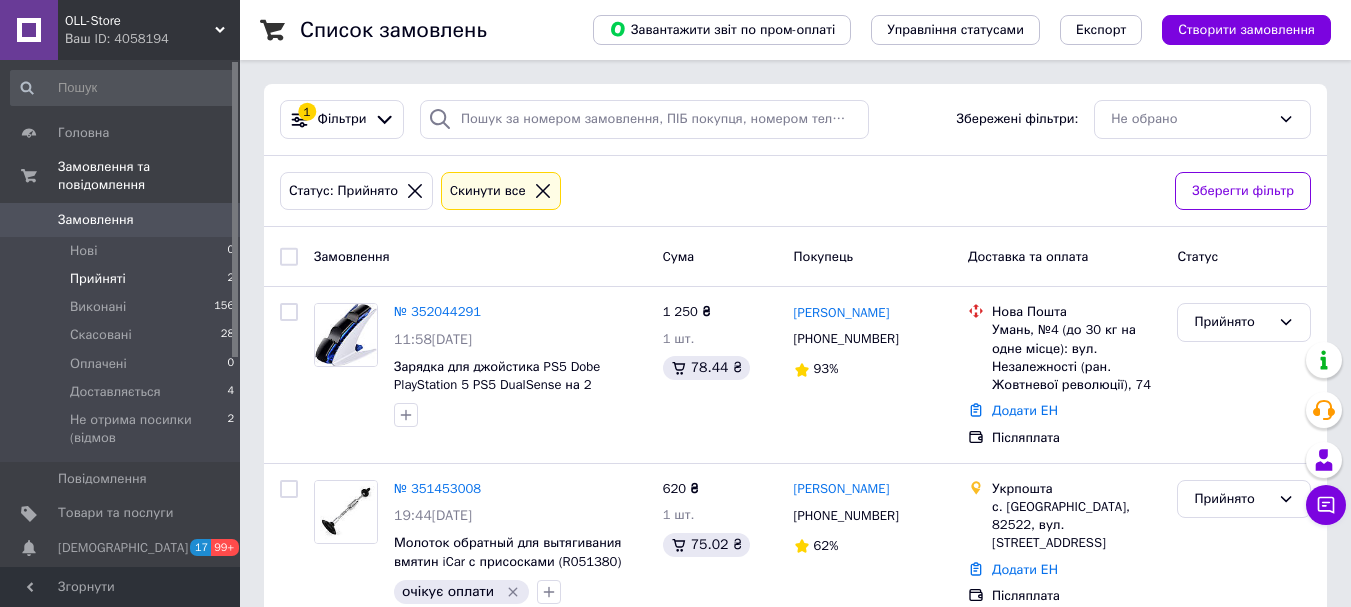 click on "OLL-Store" at bounding box center (140, 21) 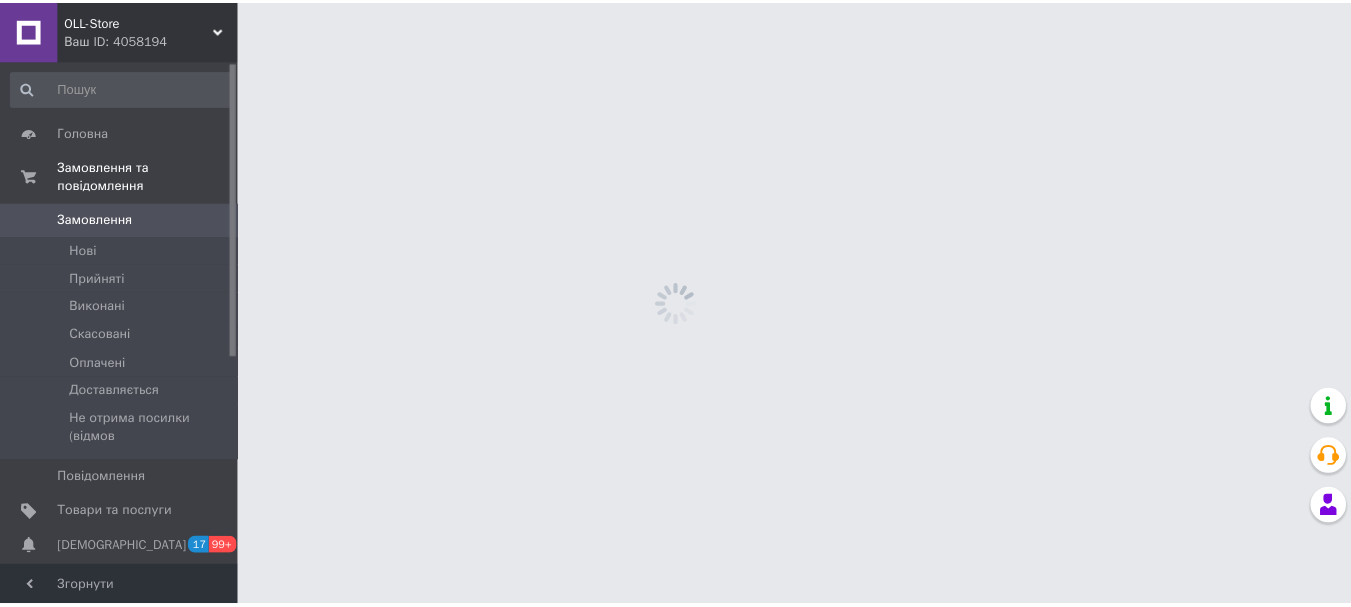 scroll, scrollTop: 0, scrollLeft: 0, axis: both 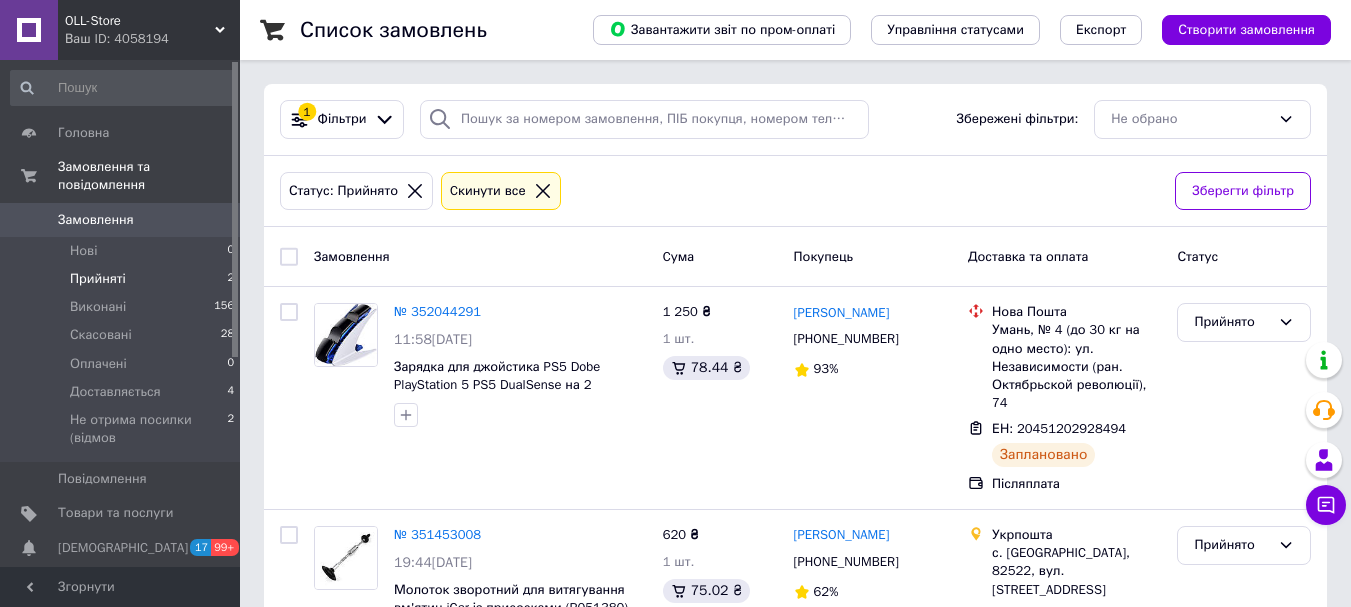 click on "OLL-Store" at bounding box center [140, 21] 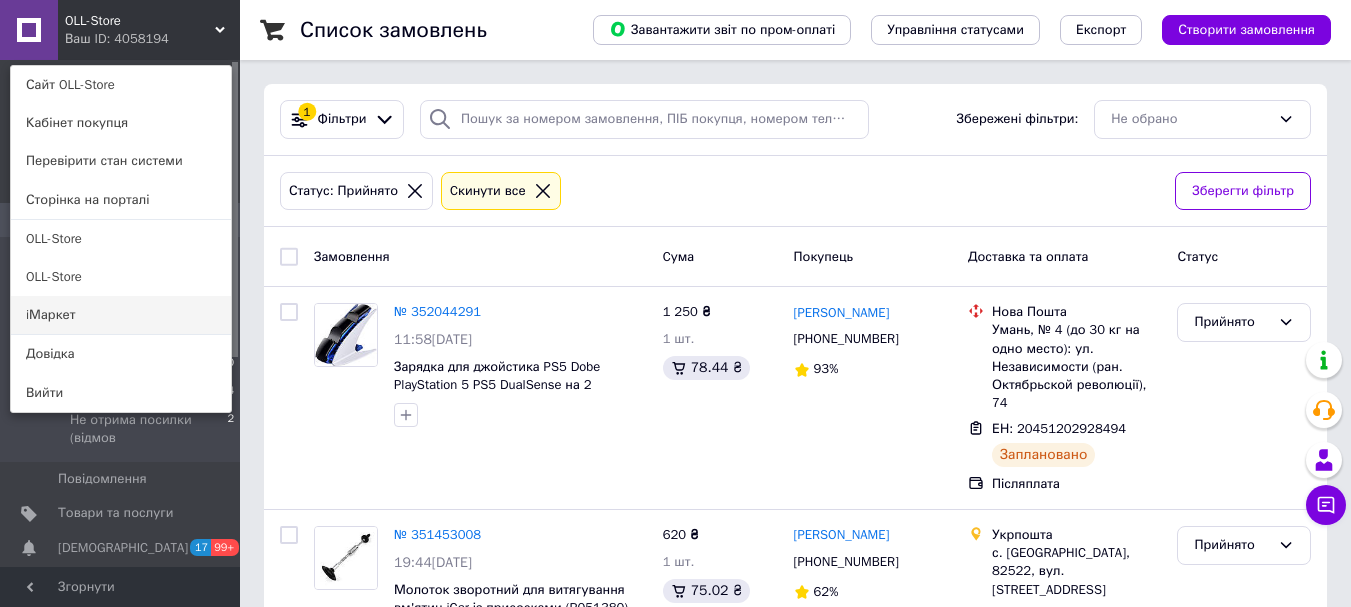 click on "iМаркет" at bounding box center (121, 315) 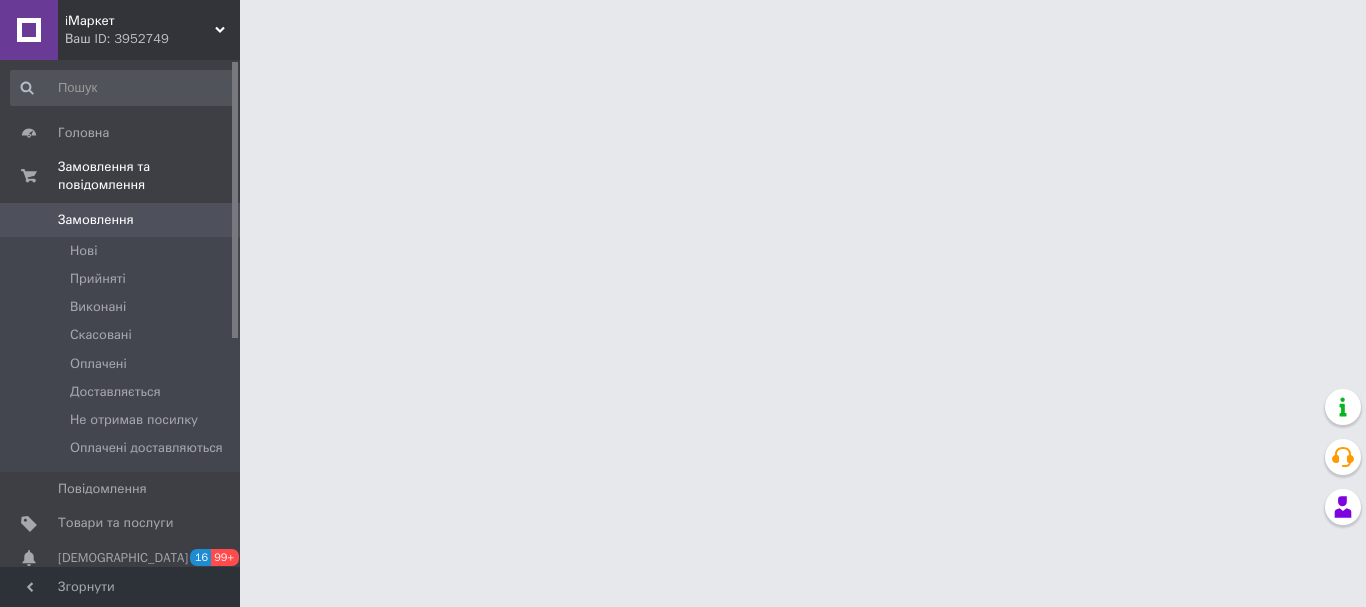 scroll, scrollTop: 0, scrollLeft: 0, axis: both 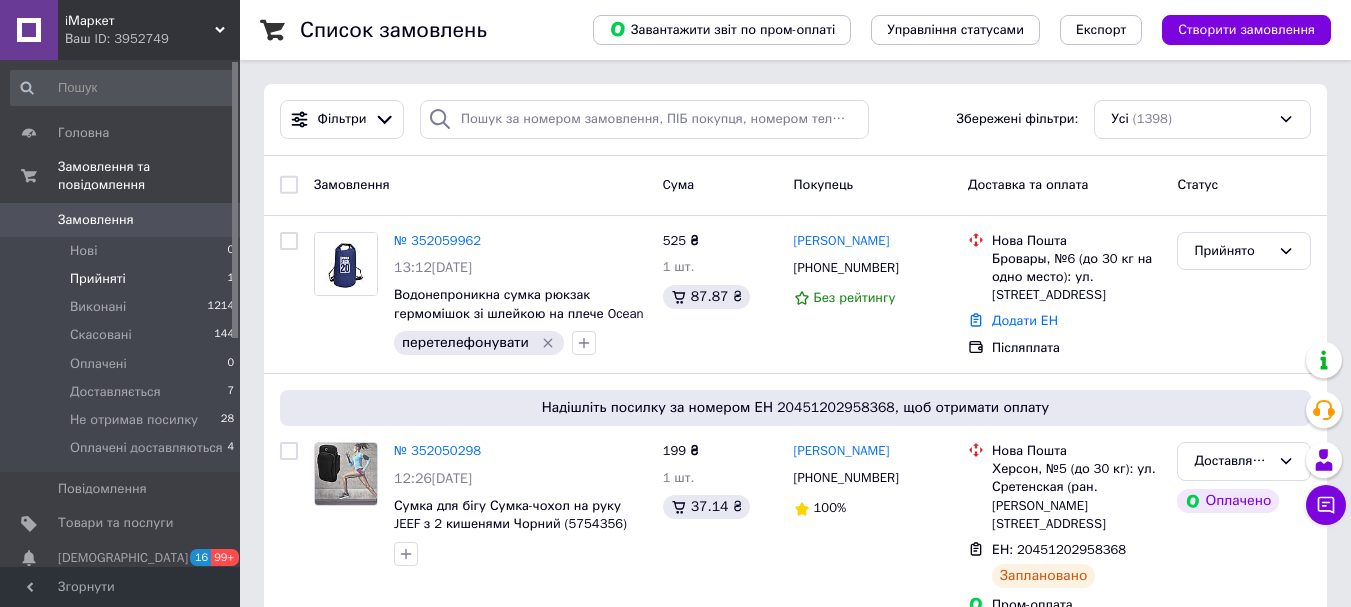 click on "Прийняті 1" at bounding box center [123, 279] 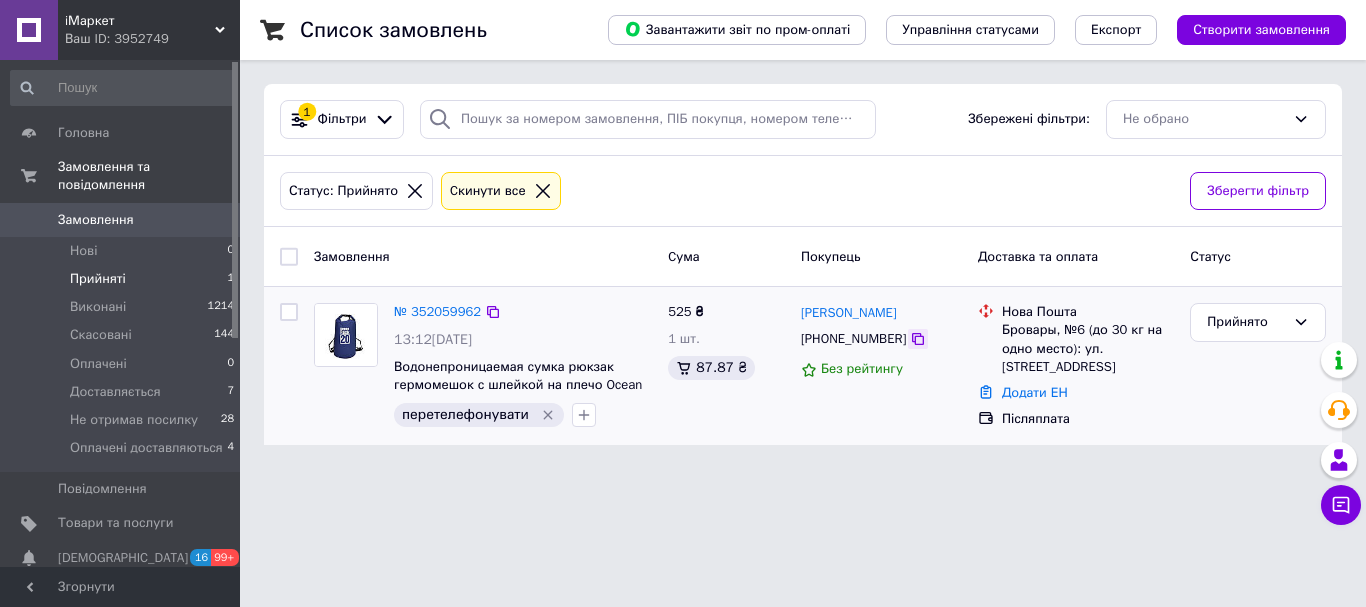 click 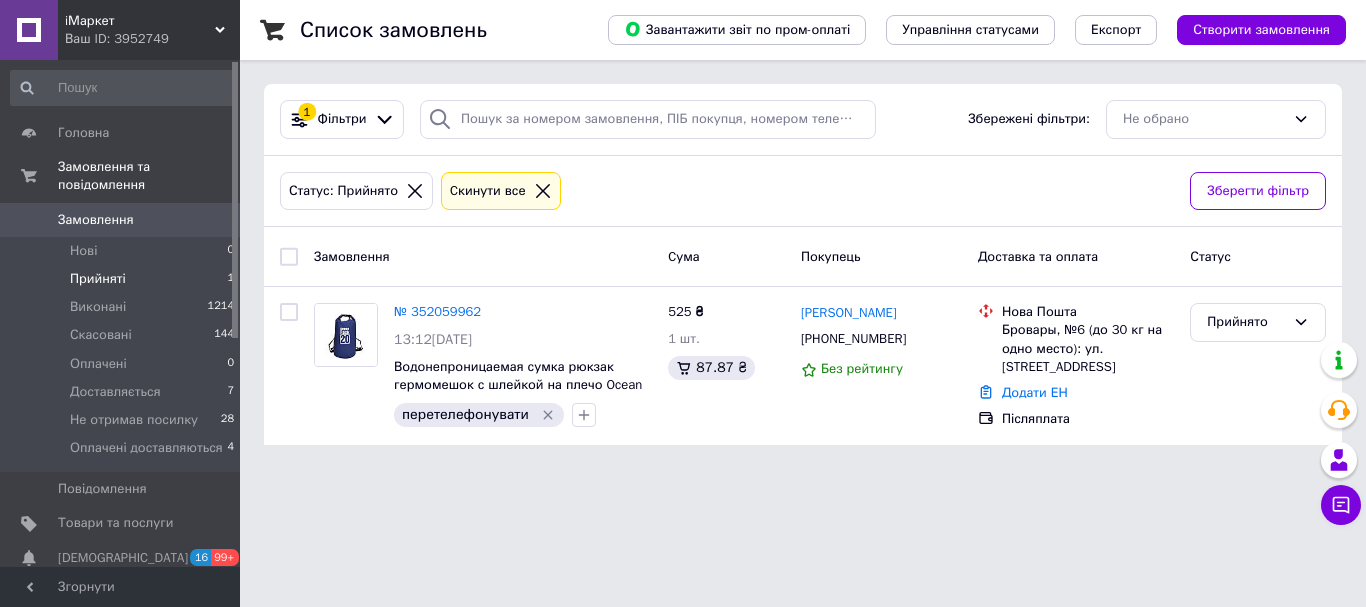 click on "Ваш ID: 3952749" at bounding box center [152, 39] 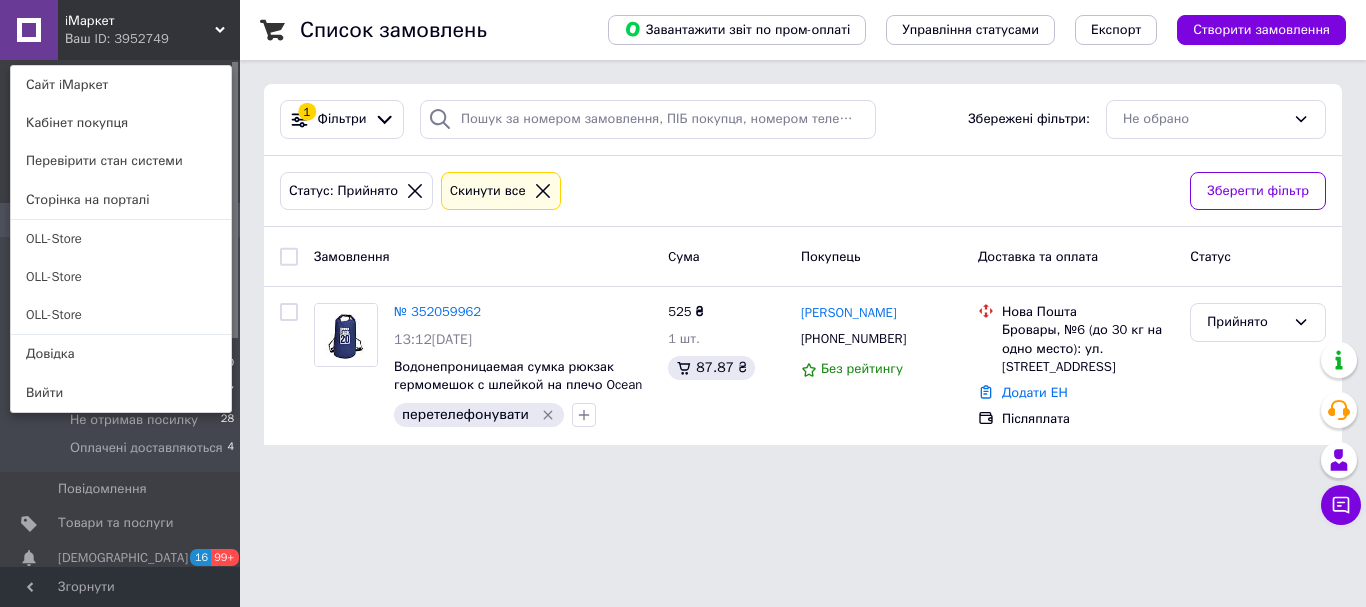 click on "iМаркет Ваш ID: 3952749 Сайт iМаркет Кабінет покупця Перевірити стан системи Сторінка на порталі OLL-Store OLL-Store OLL-Store Довідка Вийти Головна Замовлення та повідомлення Замовлення 0 Нові 0 Прийняті 1 Виконані 1214 Скасовані 144 Оплачені 0 Доставляється 7 Не отримав посилку 28 Оплачені доставляються 4 Повідомлення 0 Товари та послуги Сповіщення 16 99+ Показники роботи компанії Відгуки Покупатели Каталог ProSale Аналітика Інструменти веб-майстра та SEO Управління сайтом Гаманець компанії Маркет Налаштування Тарифи та рахунки 1" at bounding box center [683, 234] 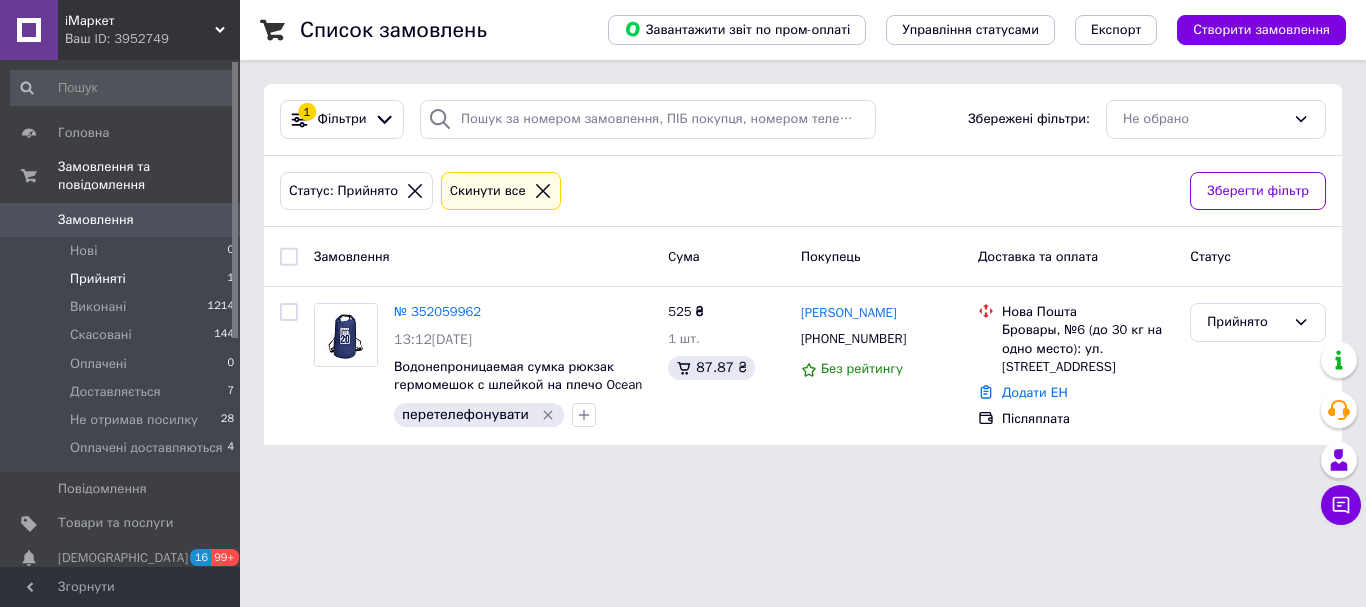 click on "iМаркет" at bounding box center [140, 21] 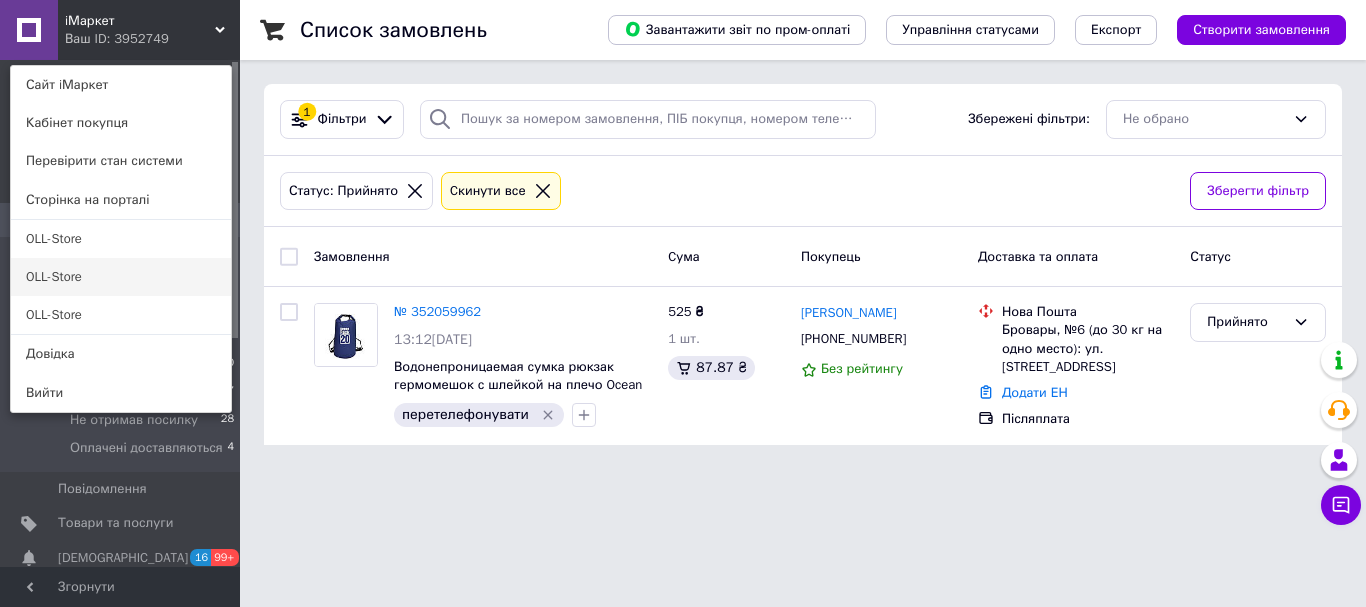 click on "OLL-Store" at bounding box center (121, 277) 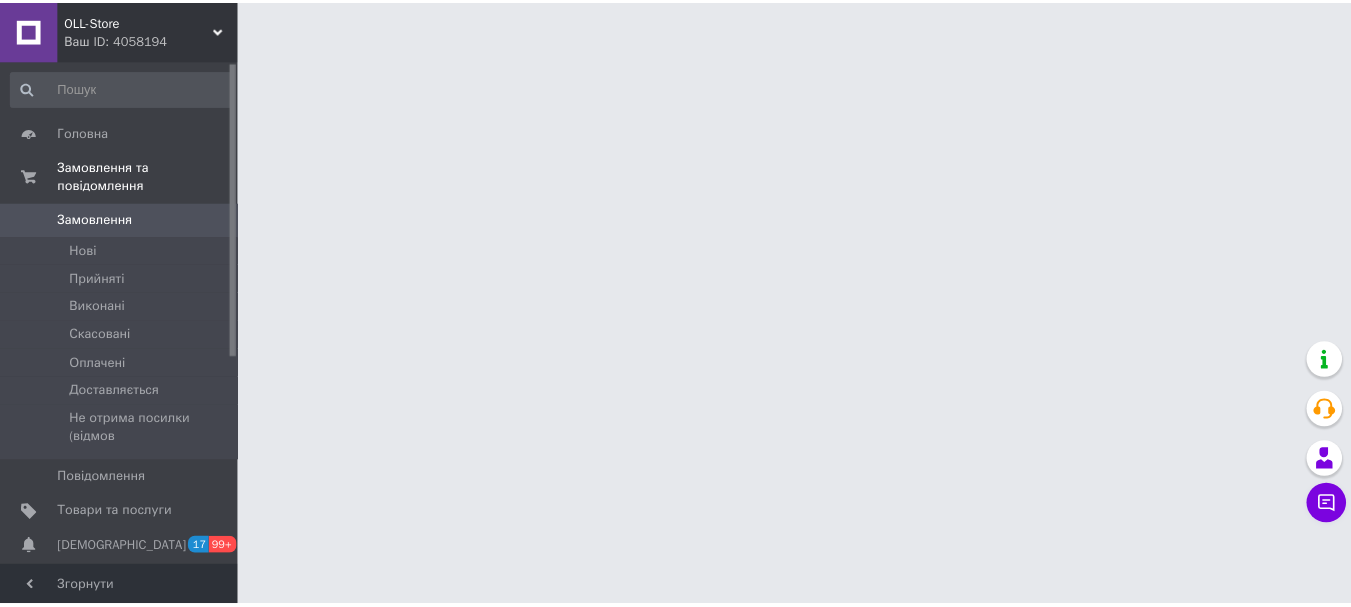 scroll, scrollTop: 0, scrollLeft: 0, axis: both 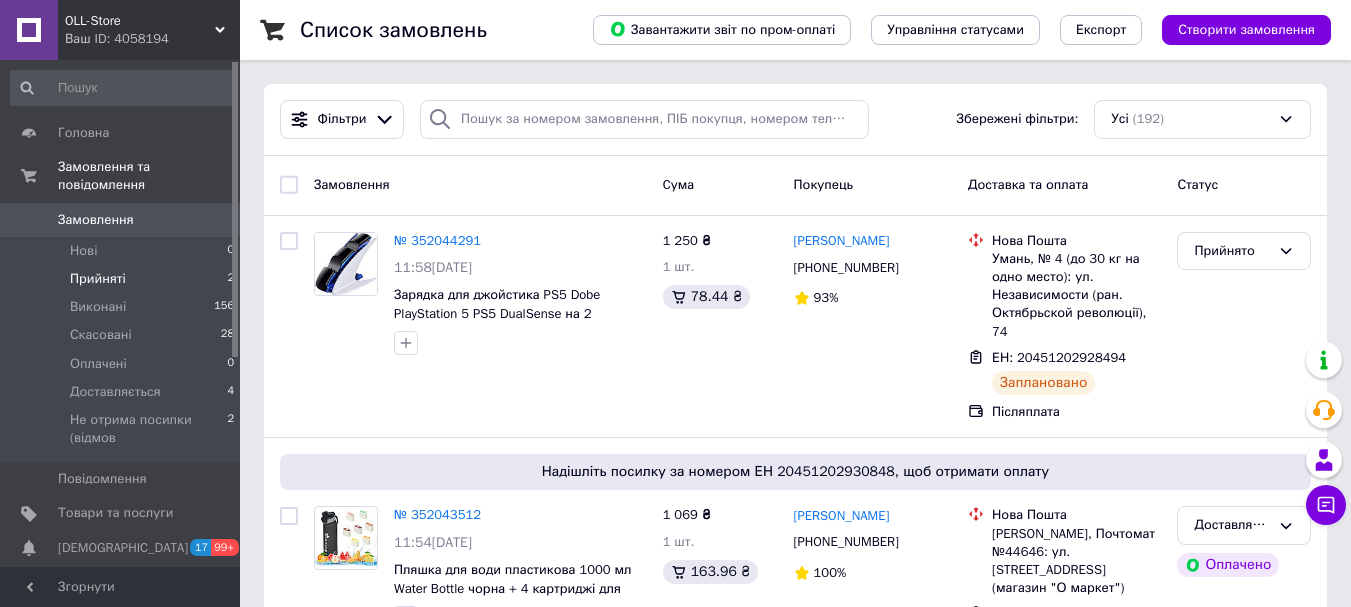 click on "Прийняті 2" at bounding box center [123, 279] 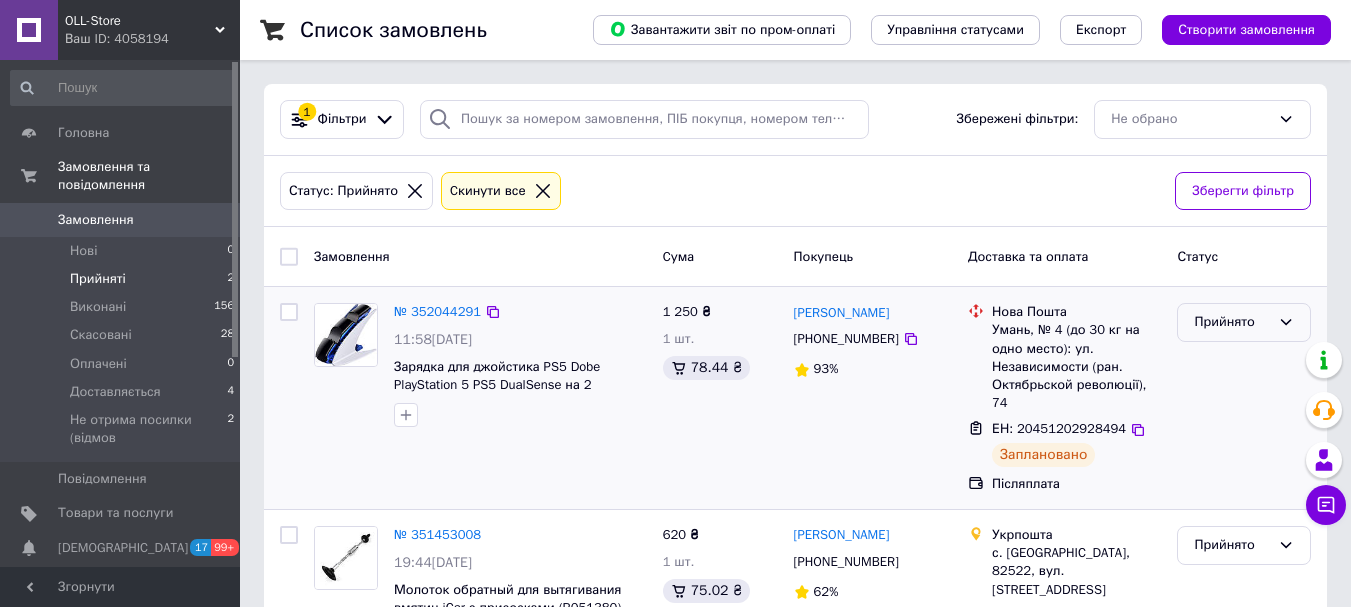 click 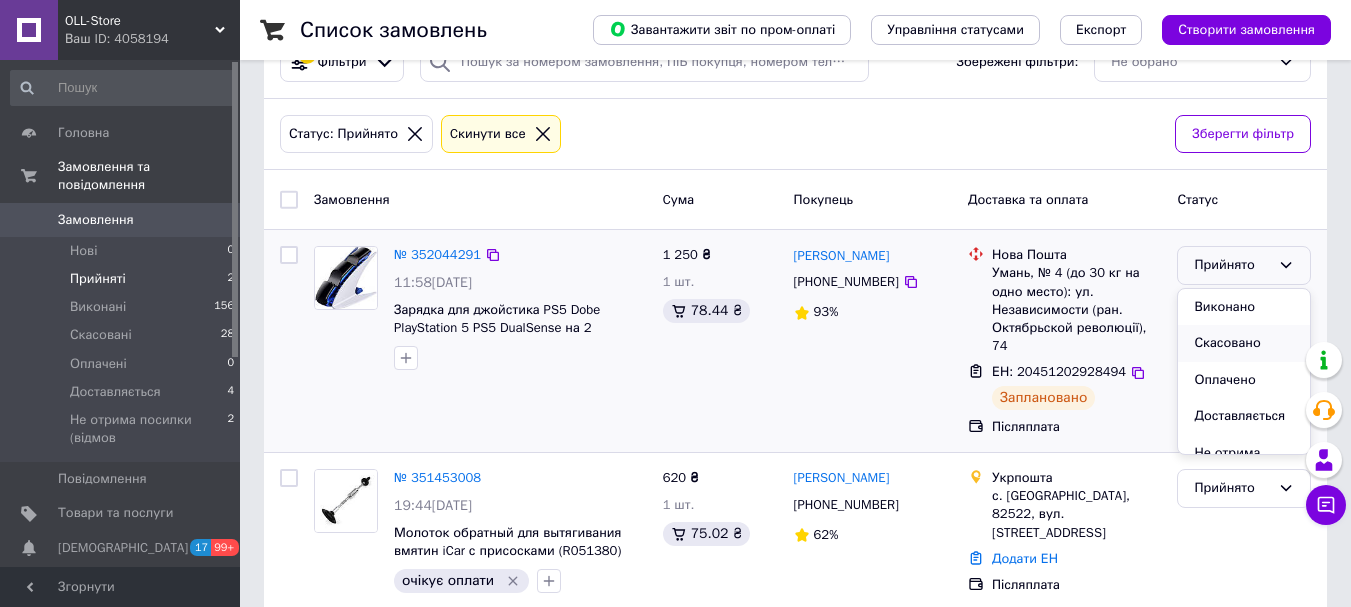 scroll, scrollTop: 65, scrollLeft: 0, axis: vertical 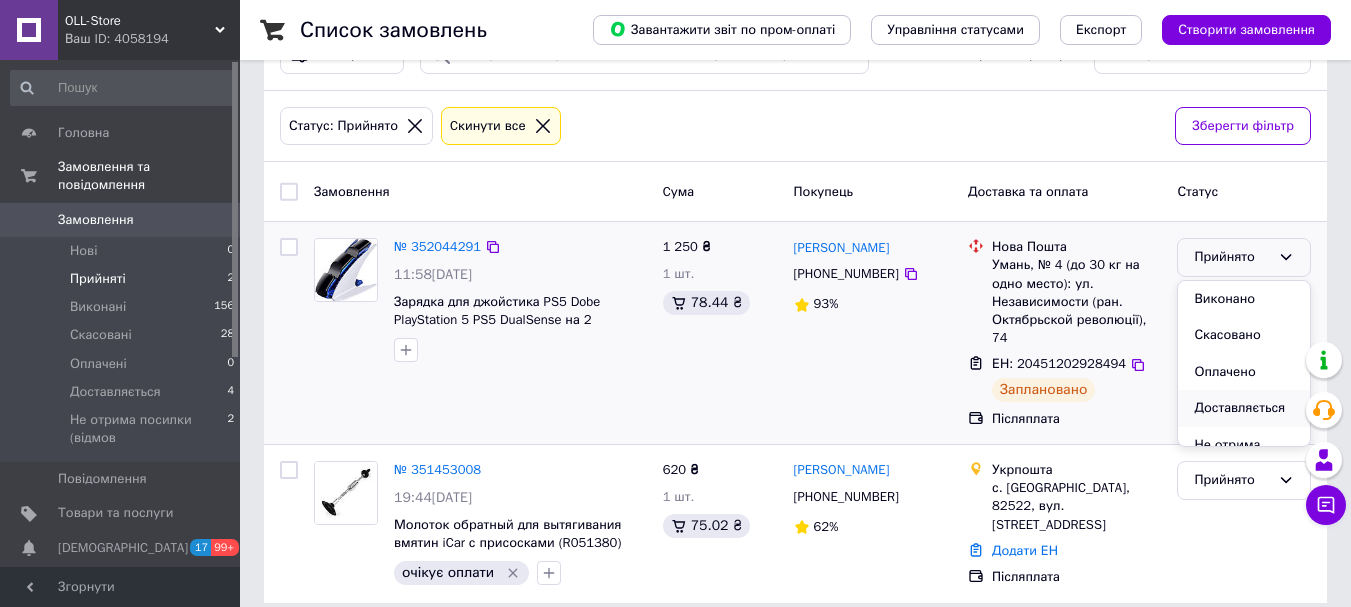 click on "Доставляється" at bounding box center [1244, 408] 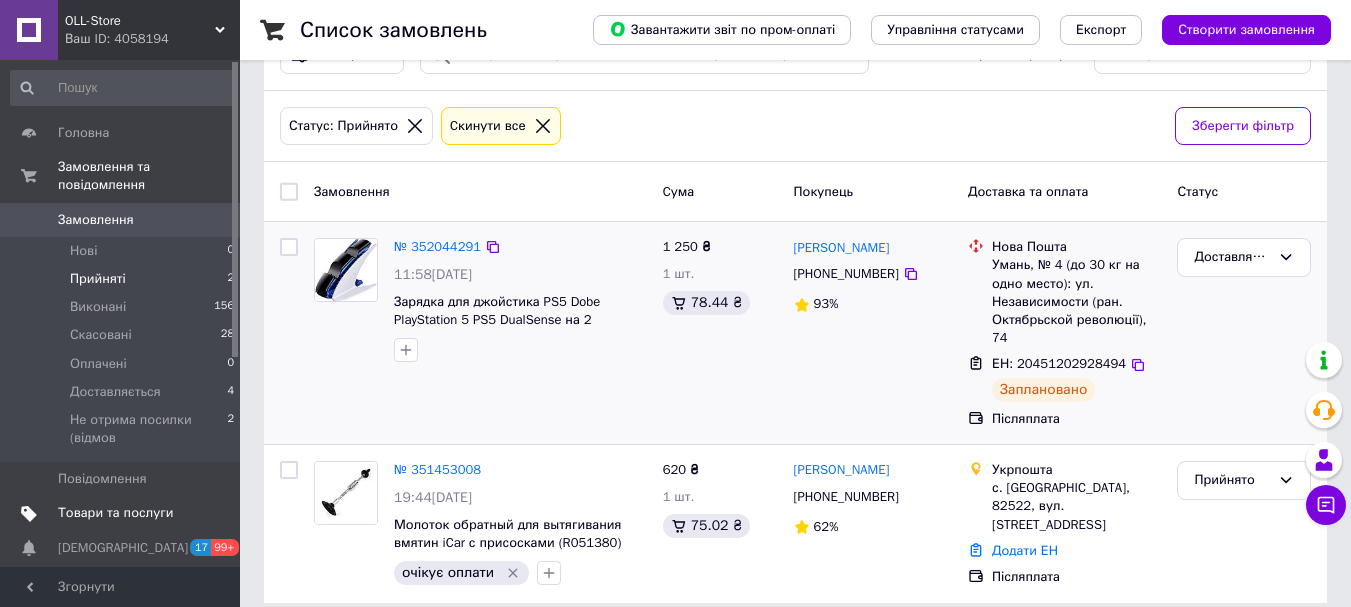 click on "Товари та послуги" at bounding box center [115, 513] 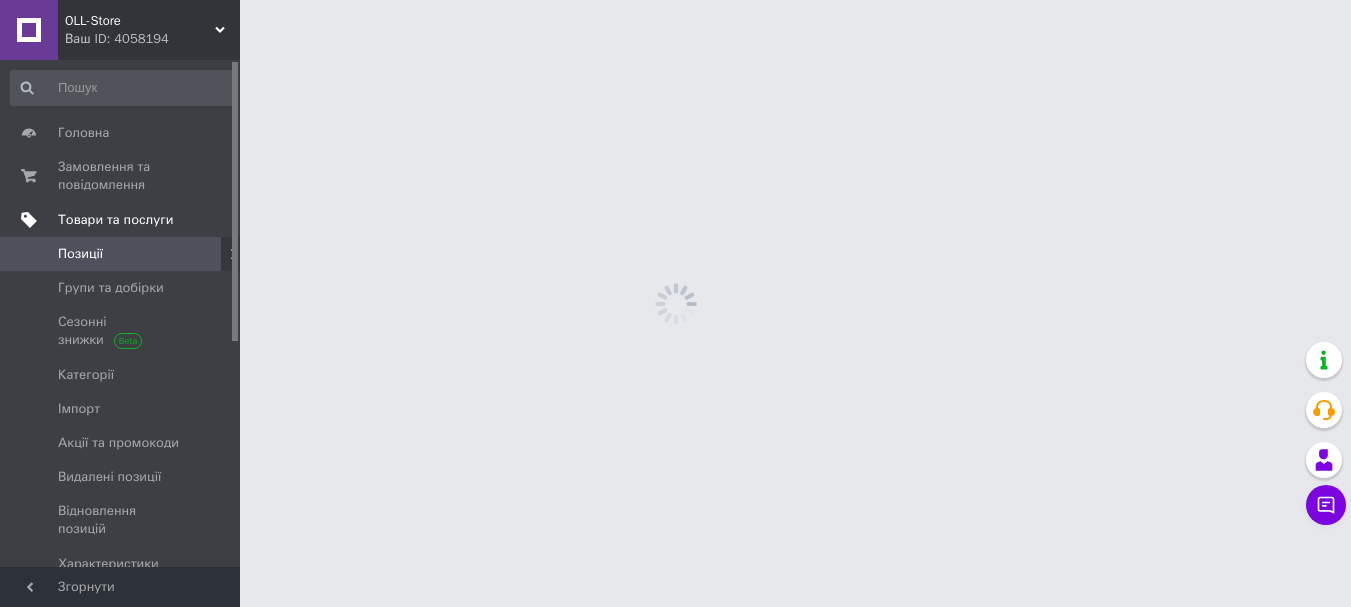 scroll, scrollTop: 0, scrollLeft: 0, axis: both 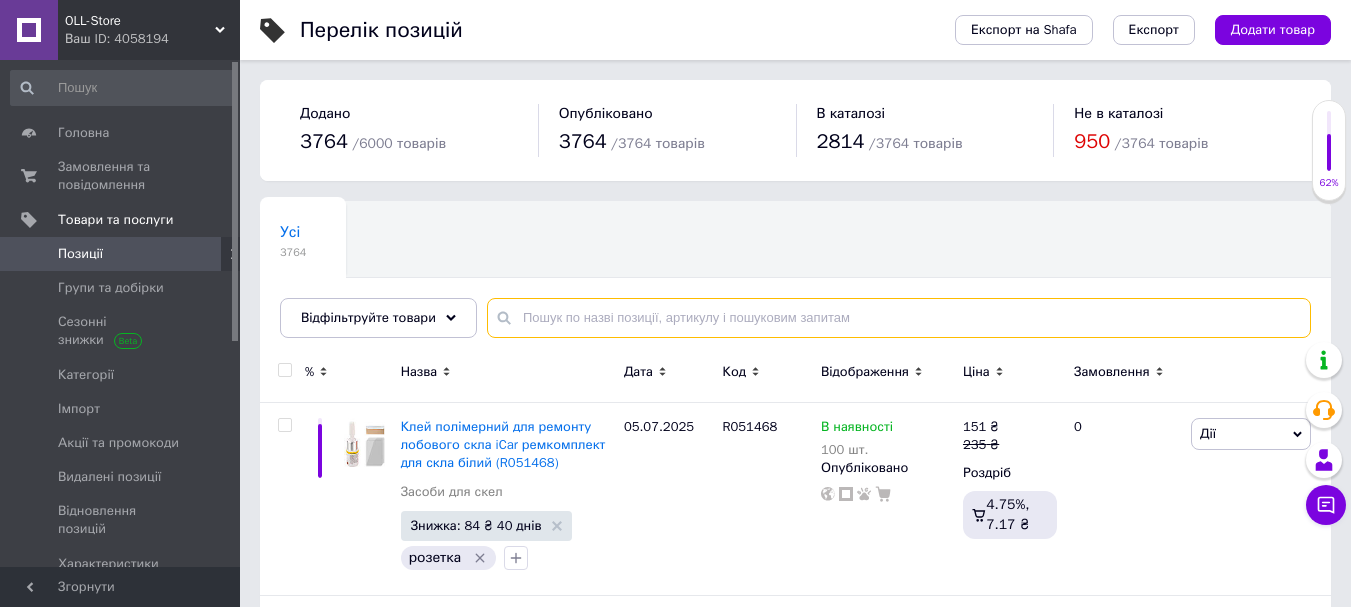 click at bounding box center [899, 318] 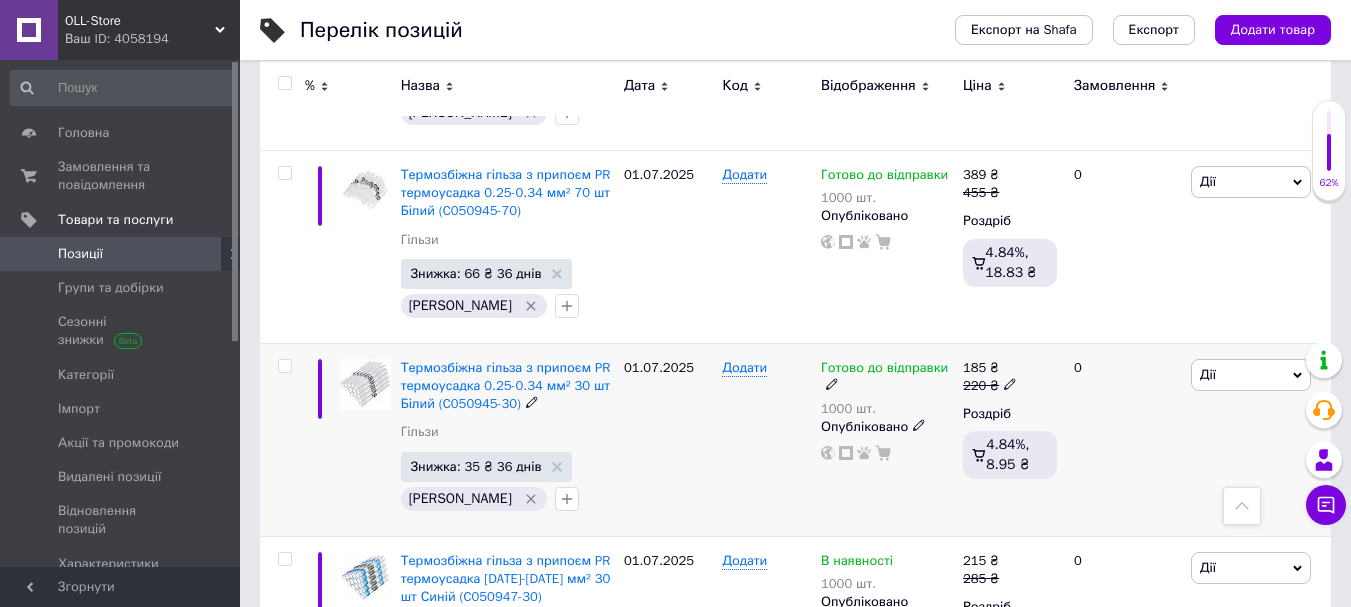scroll, scrollTop: 3867, scrollLeft: 0, axis: vertical 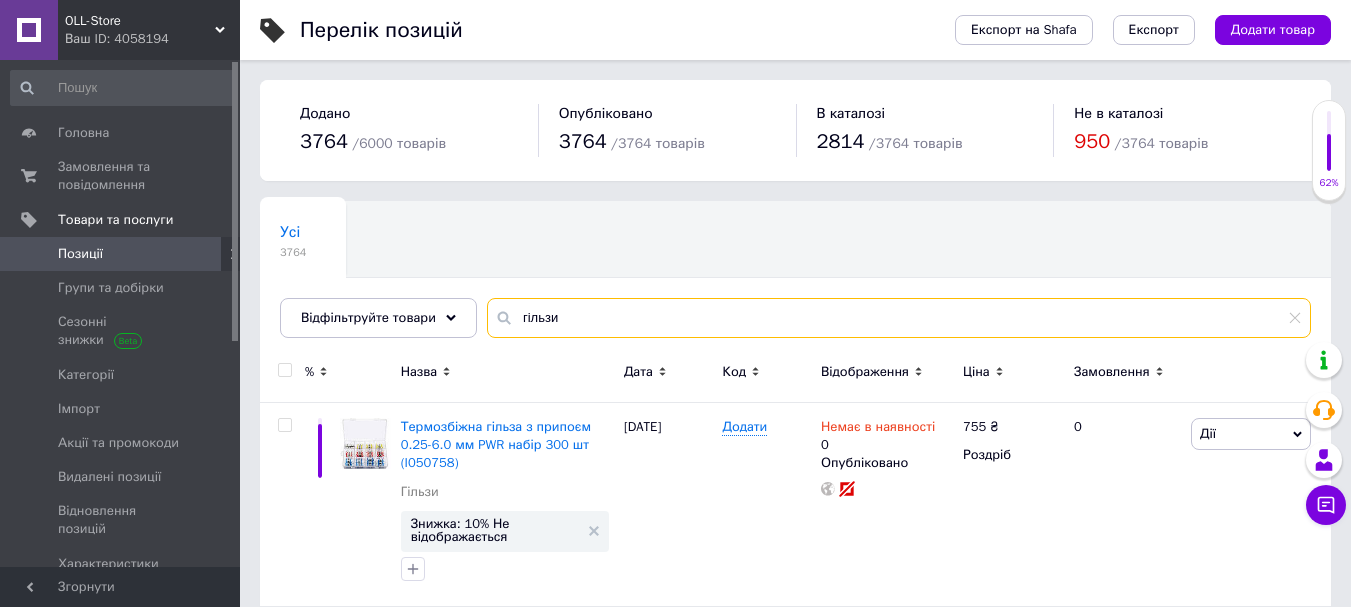 click on "гільзи" at bounding box center (899, 318) 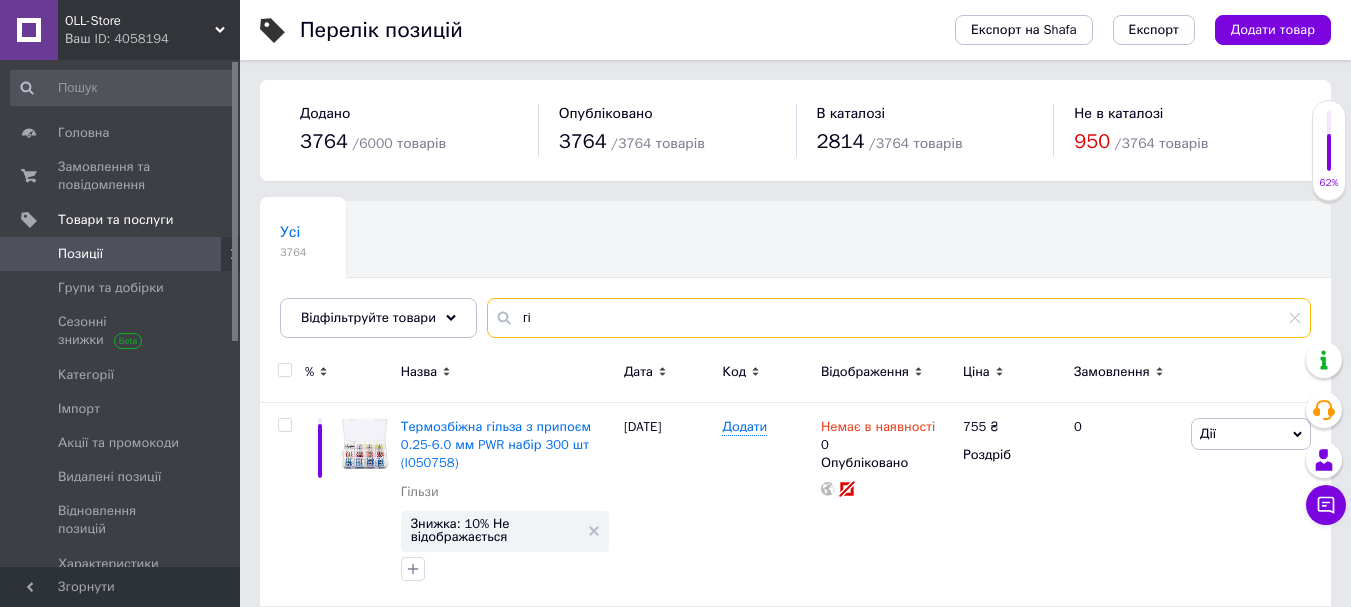 type on "г" 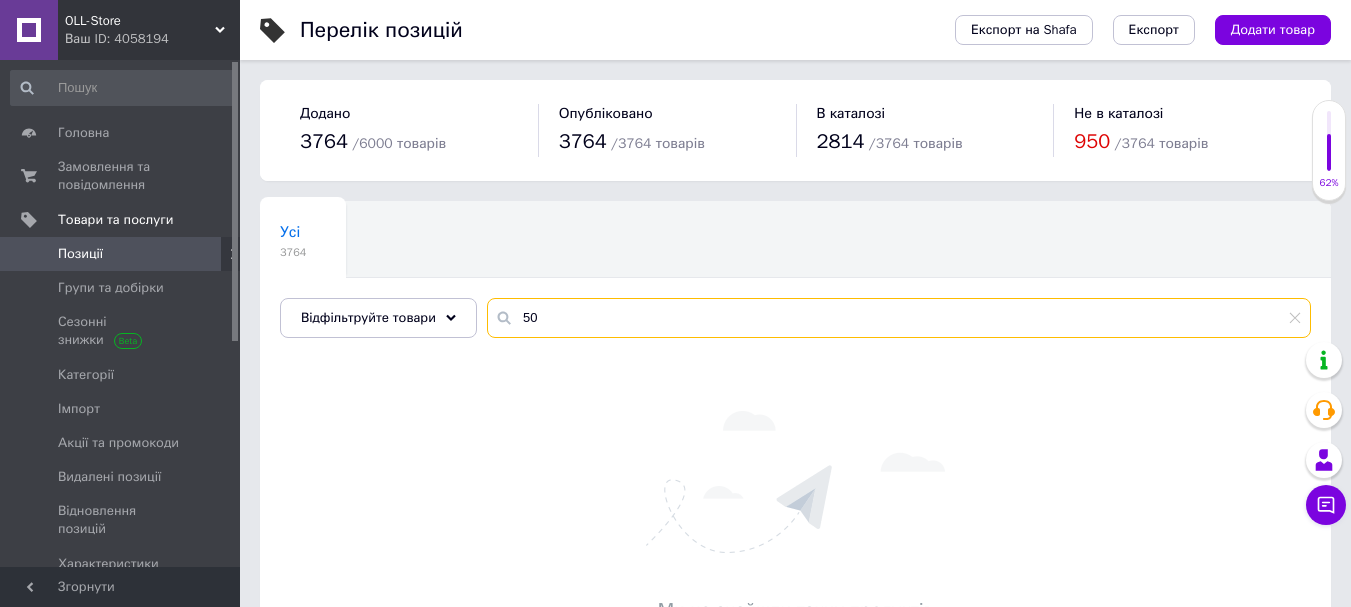 type on "5" 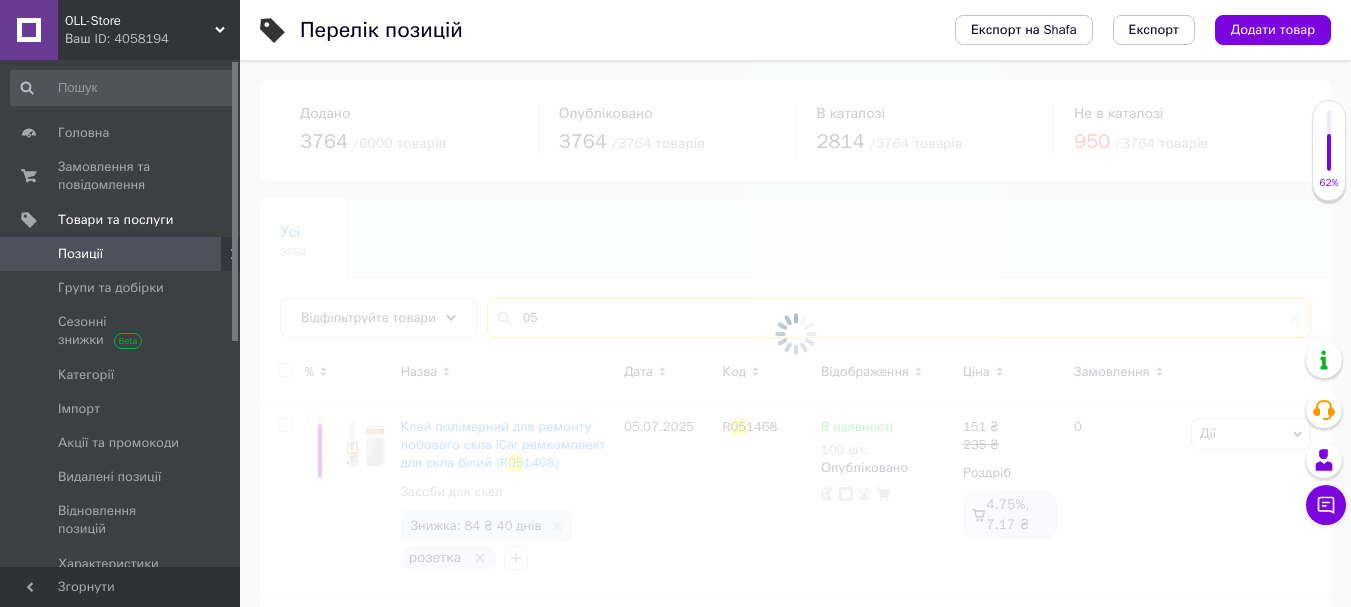 type on "0" 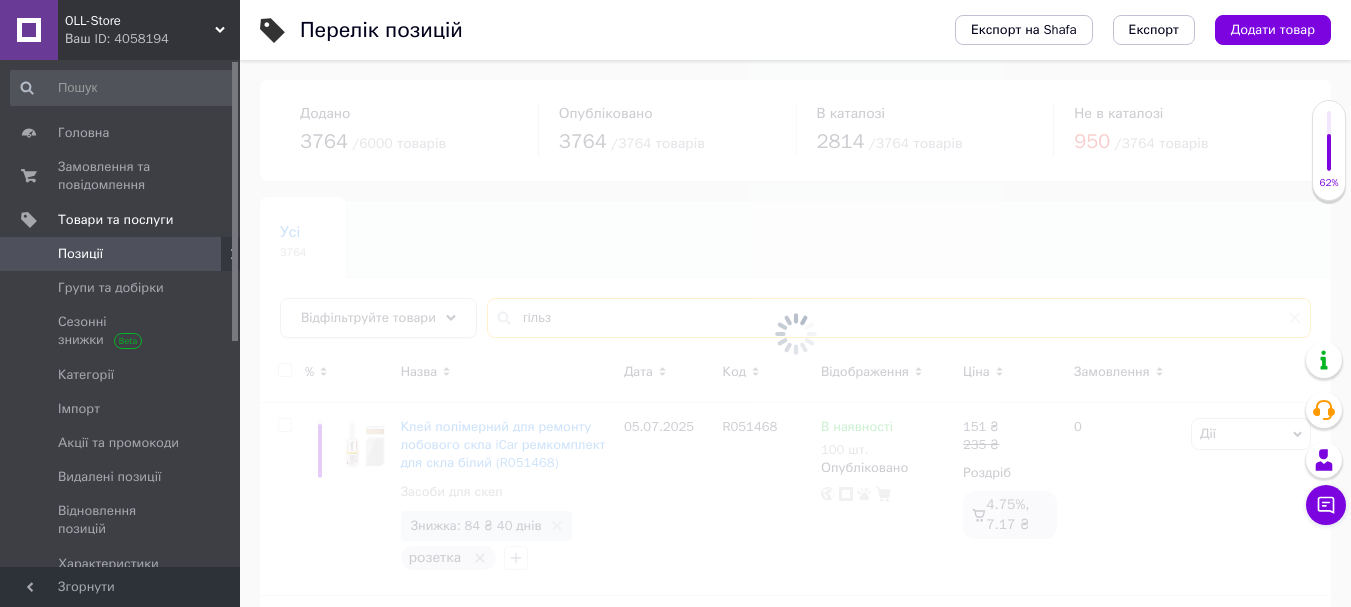 type on "гільзи" 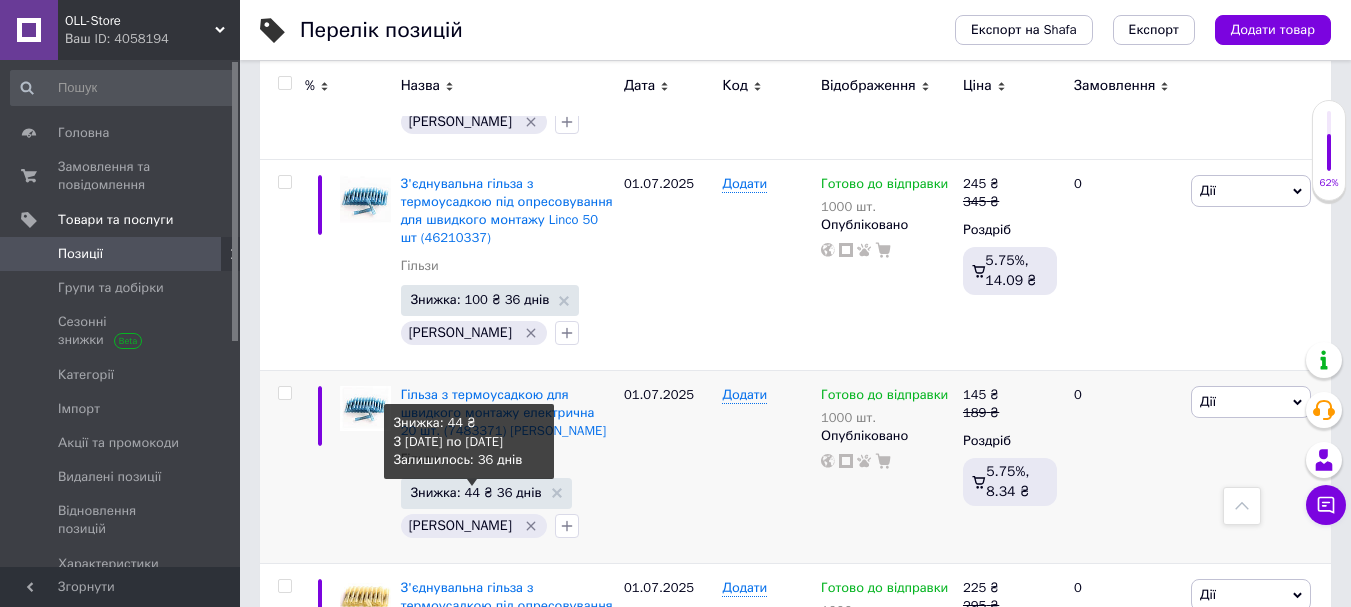 scroll, scrollTop: 2667, scrollLeft: 0, axis: vertical 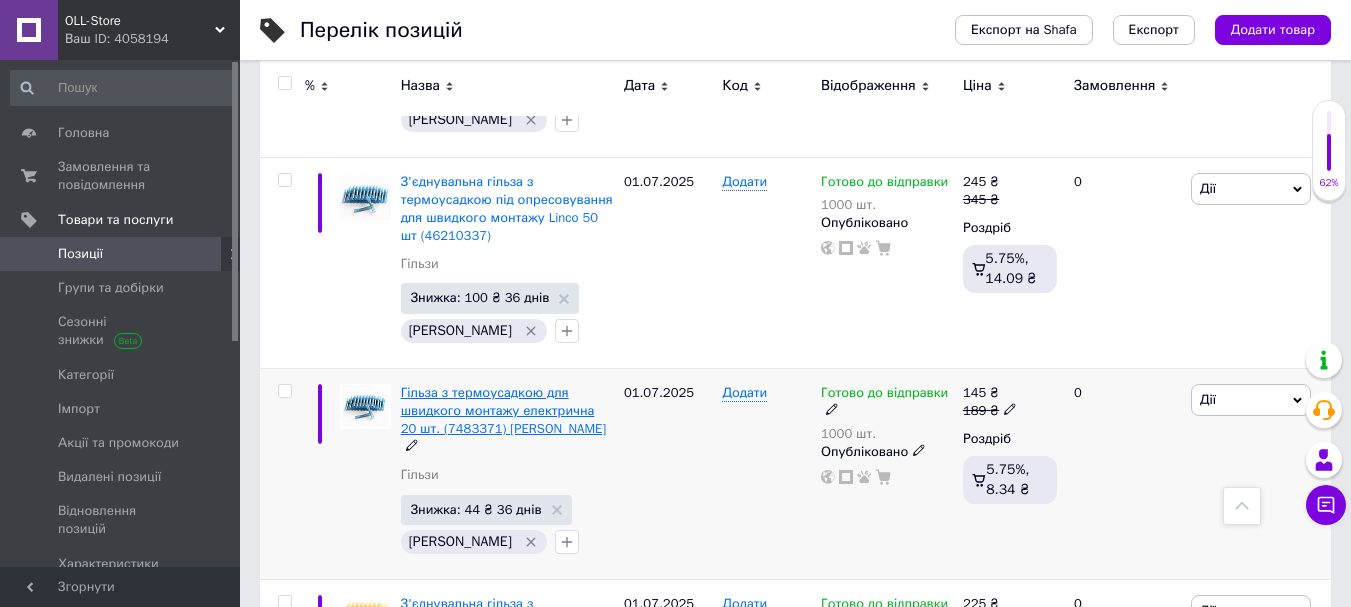 click on "Гільза з термоусадкою для швидкого монтажу електрична 20 шт. (7483371) [PERSON_NAME]" at bounding box center (504, 410) 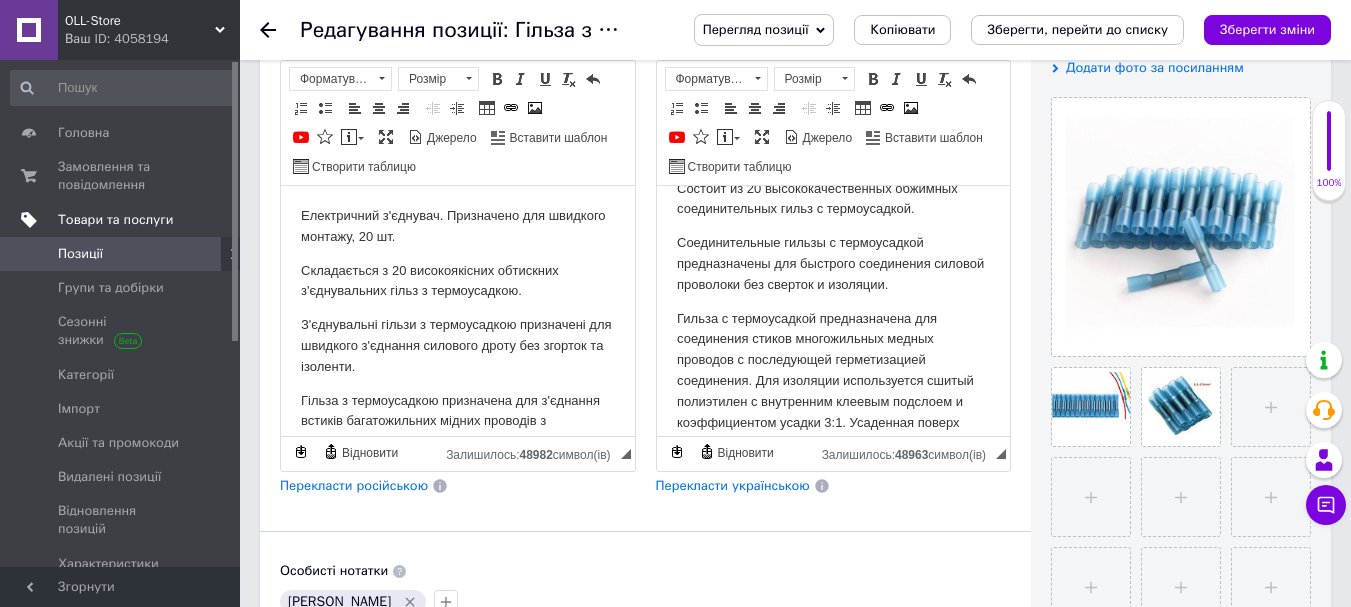 scroll, scrollTop: 0, scrollLeft: 0, axis: both 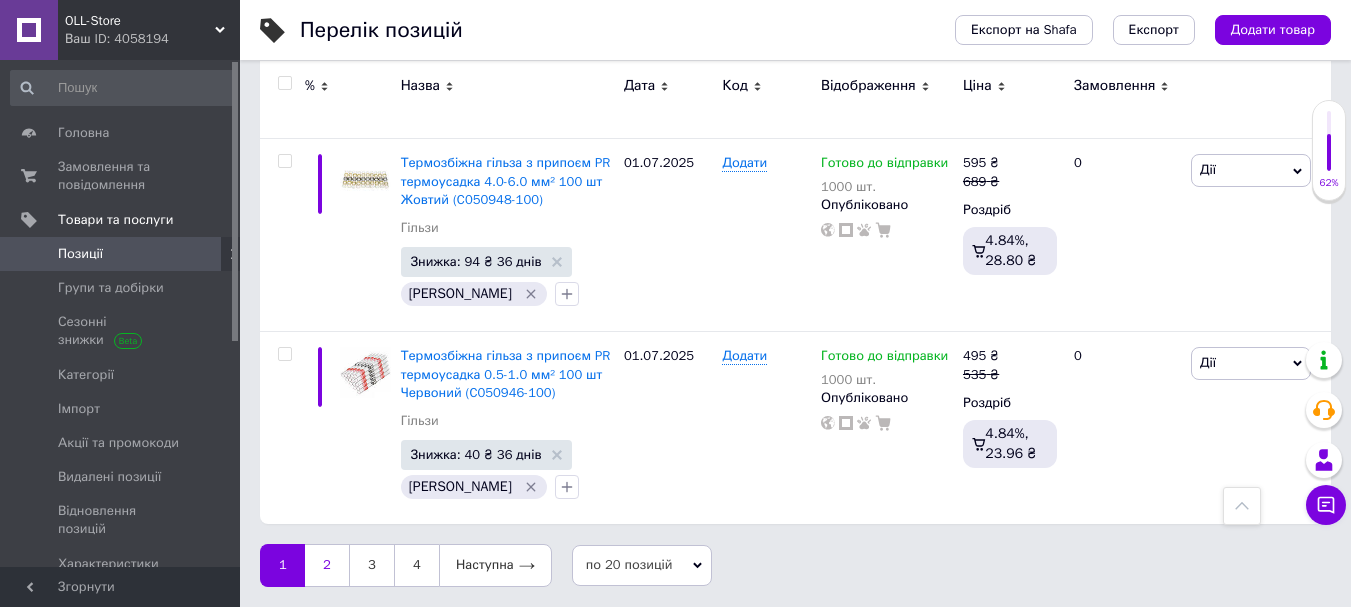 click on "2" at bounding box center [327, 565] 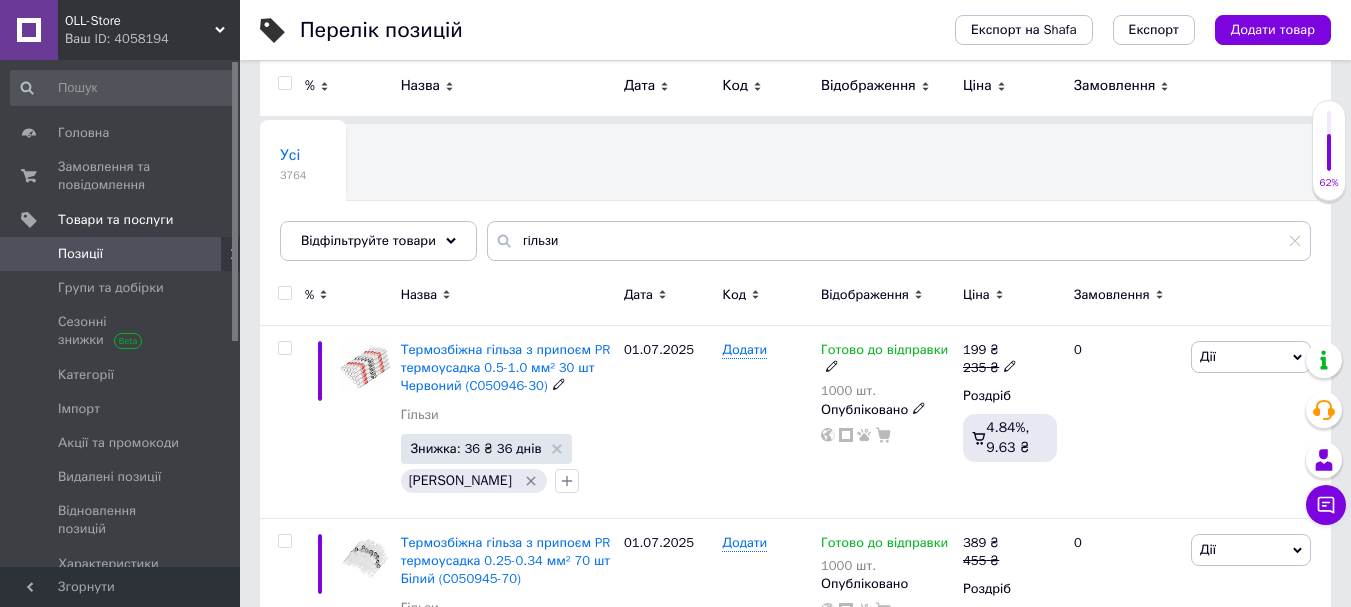 scroll, scrollTop: 0, scrollLeft: 0, axis: both 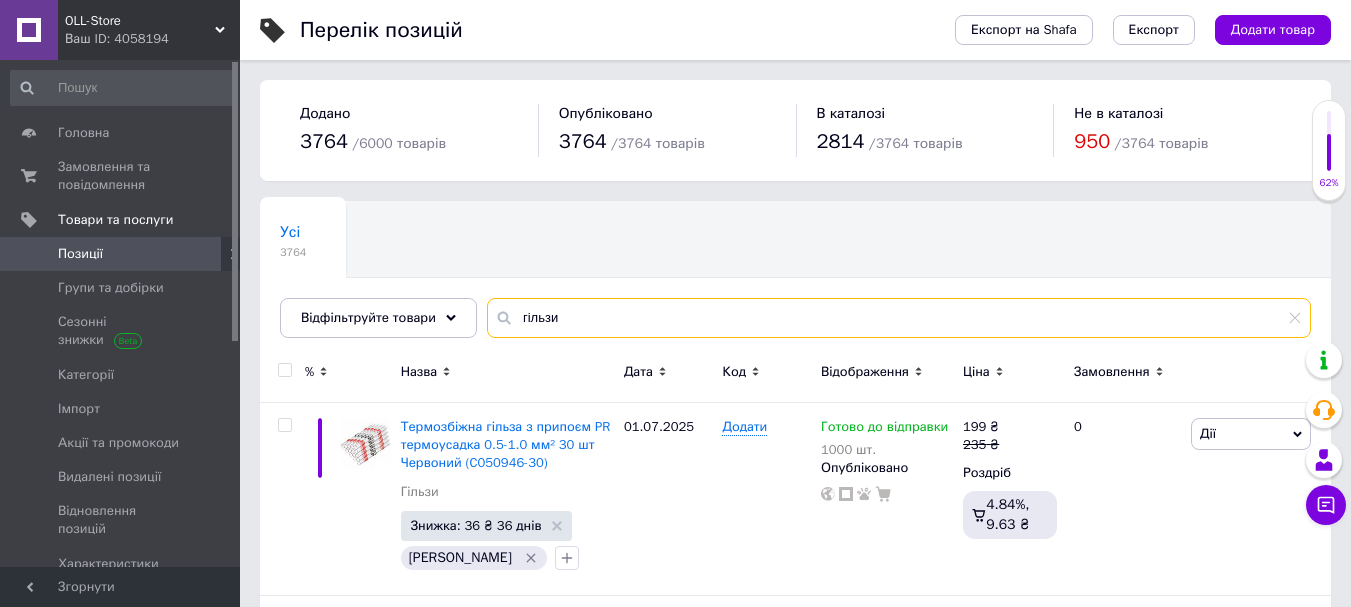 click on "гільзи" at bounding box center [899, 318] 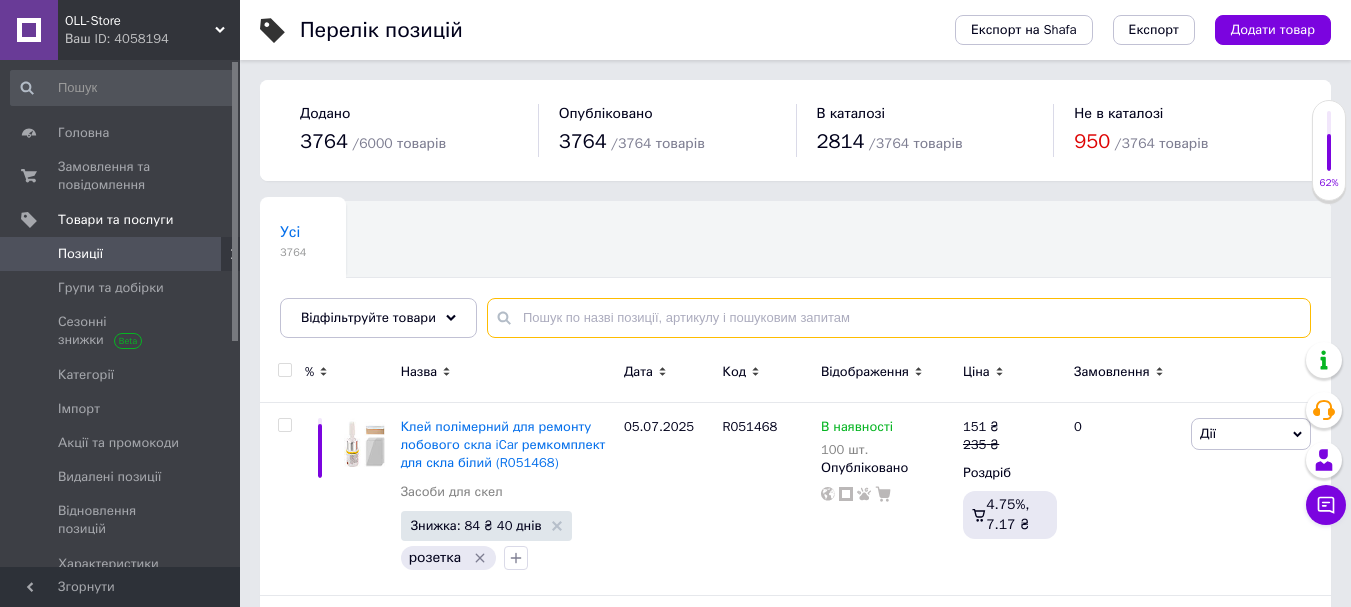 type on "n" 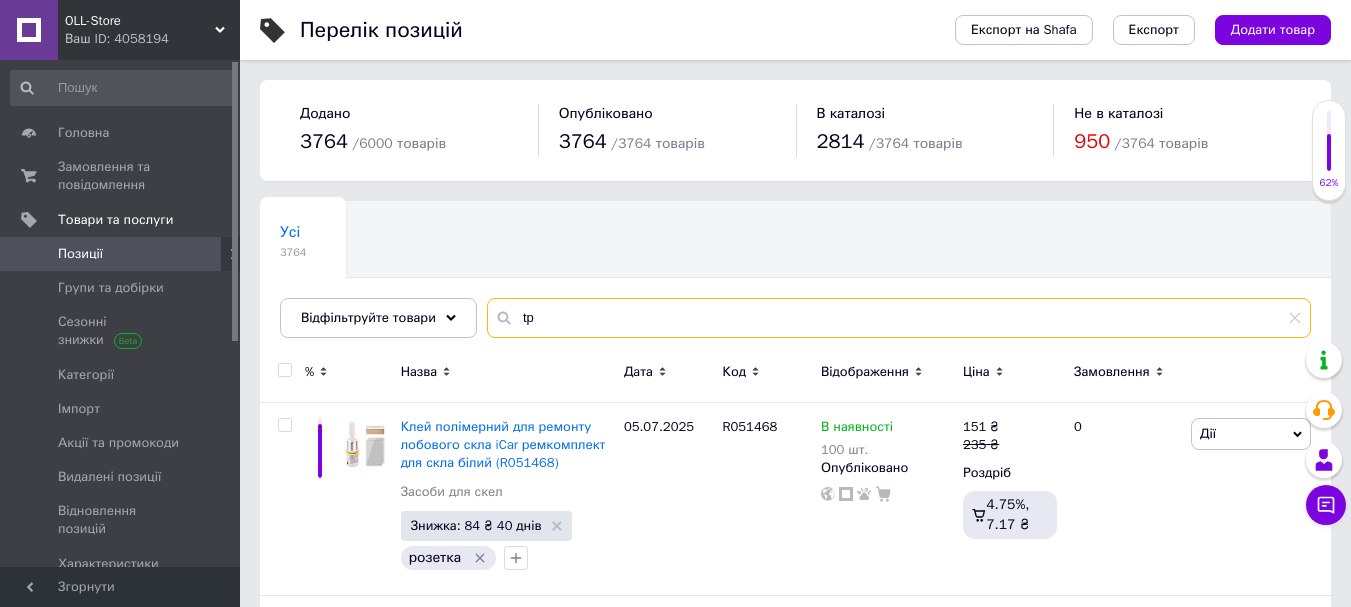 type on "t" 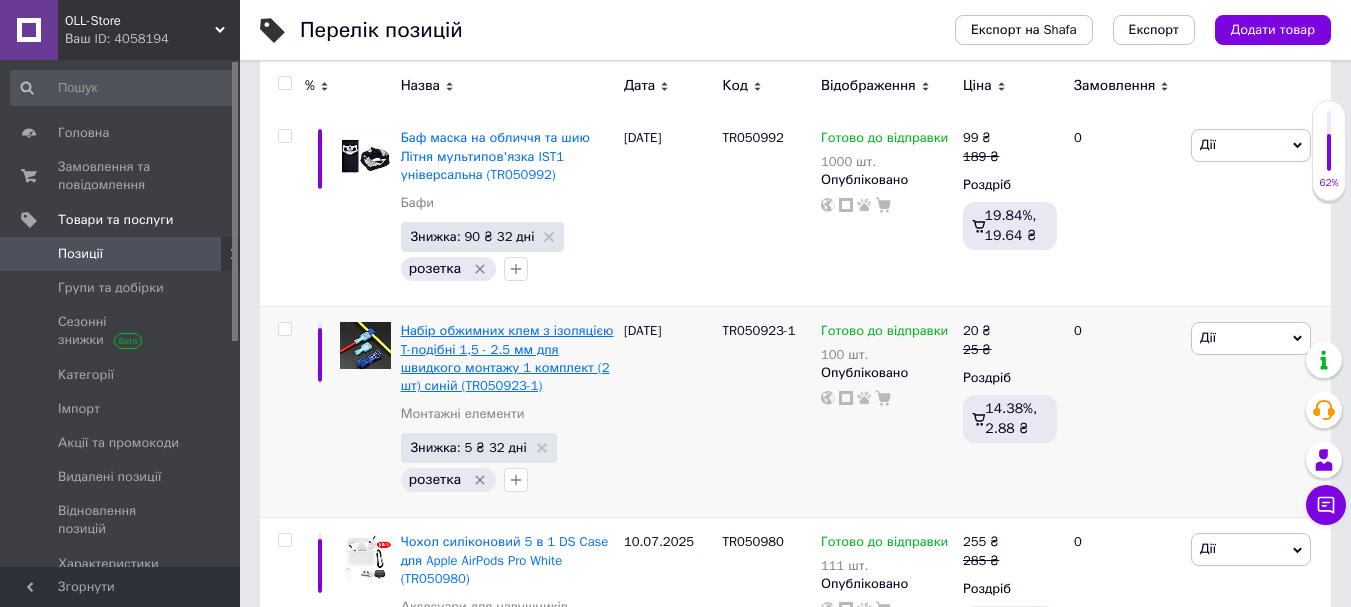 scroll, scrollTop: 533, scrollLeft: 0, axis: vertical 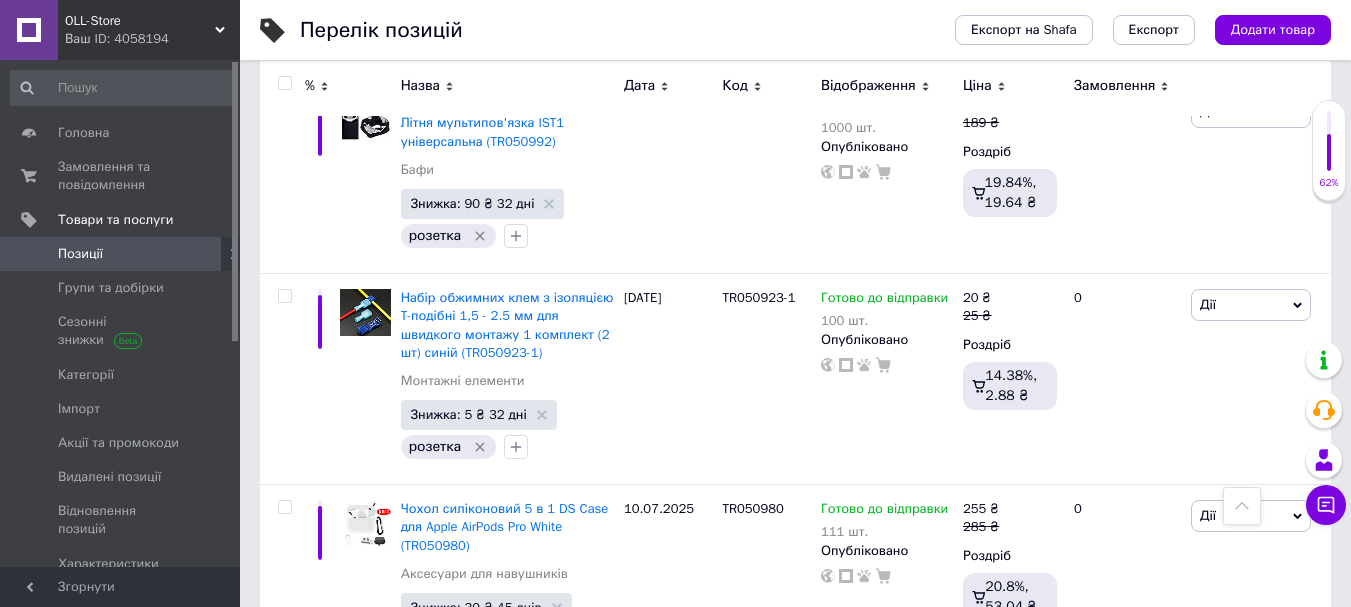 type on "TR050929" 